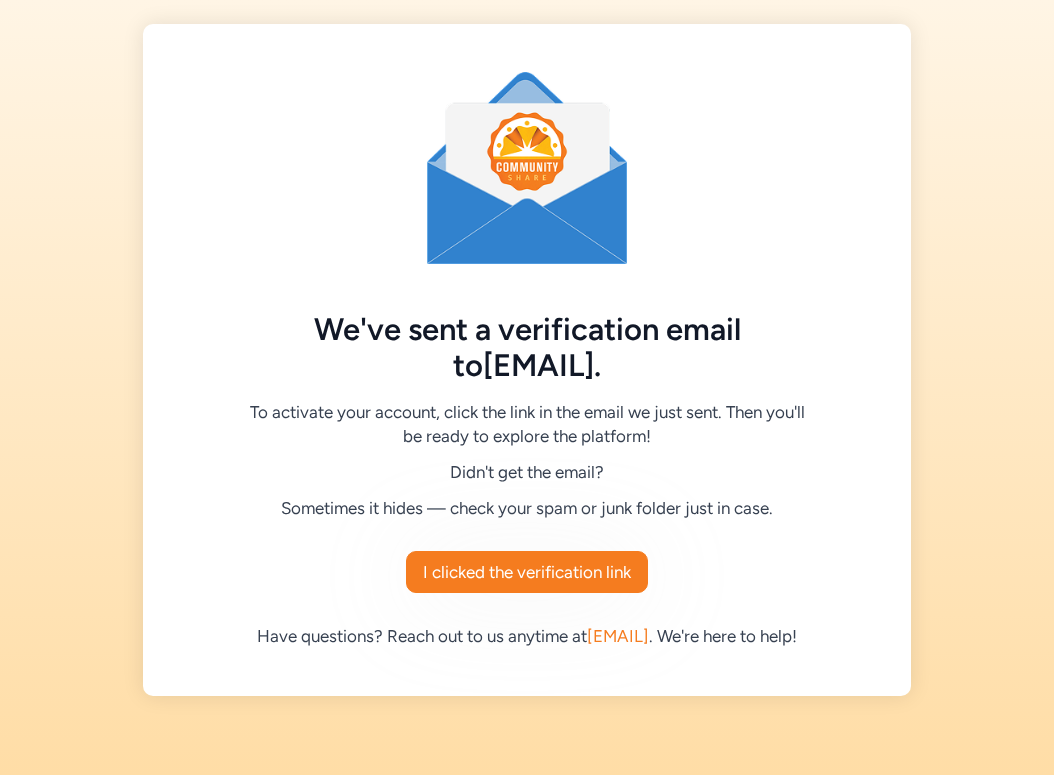 scroll, scrollTop: 0, scrollLeft: 0, axis: both 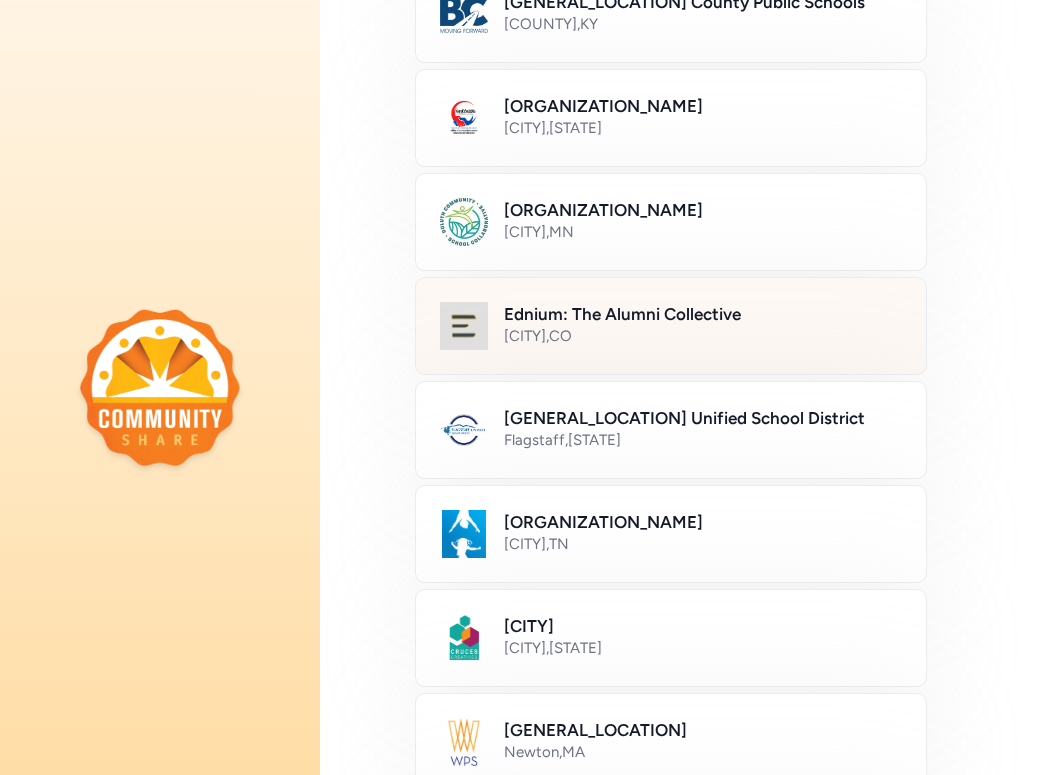 click on "Ednium: The Alumni Collective" at bounding box center [703, 314] 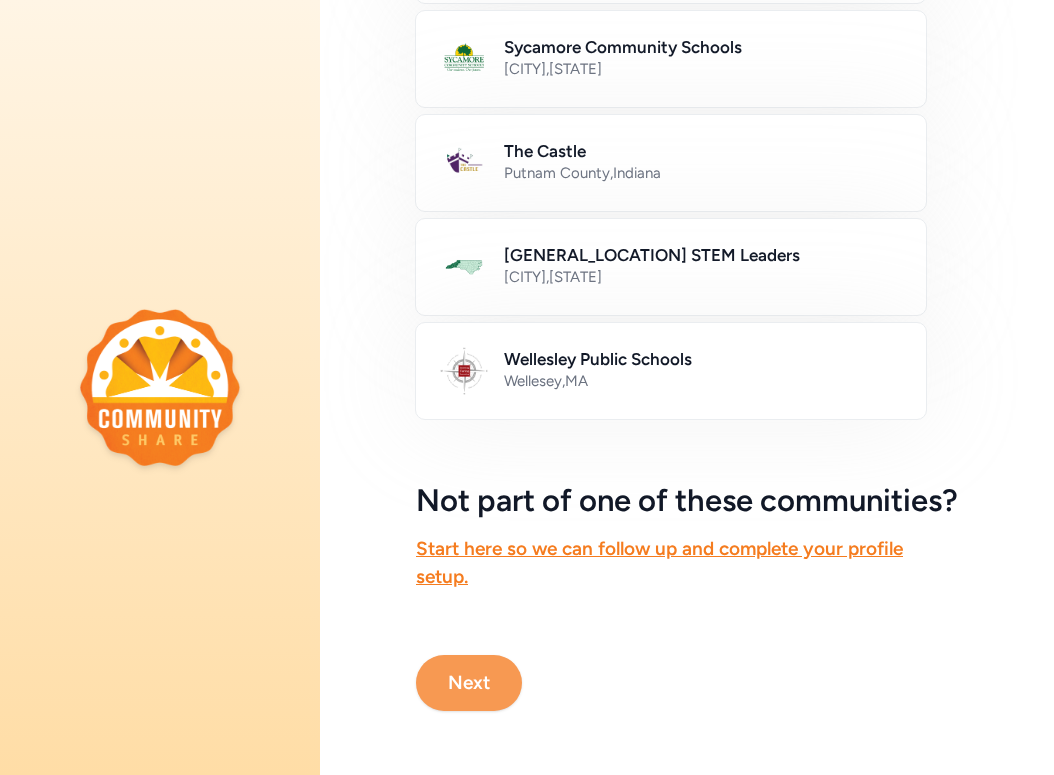 scroll, scrollTop: 1217, scrollLeft: 0, axis: vertical 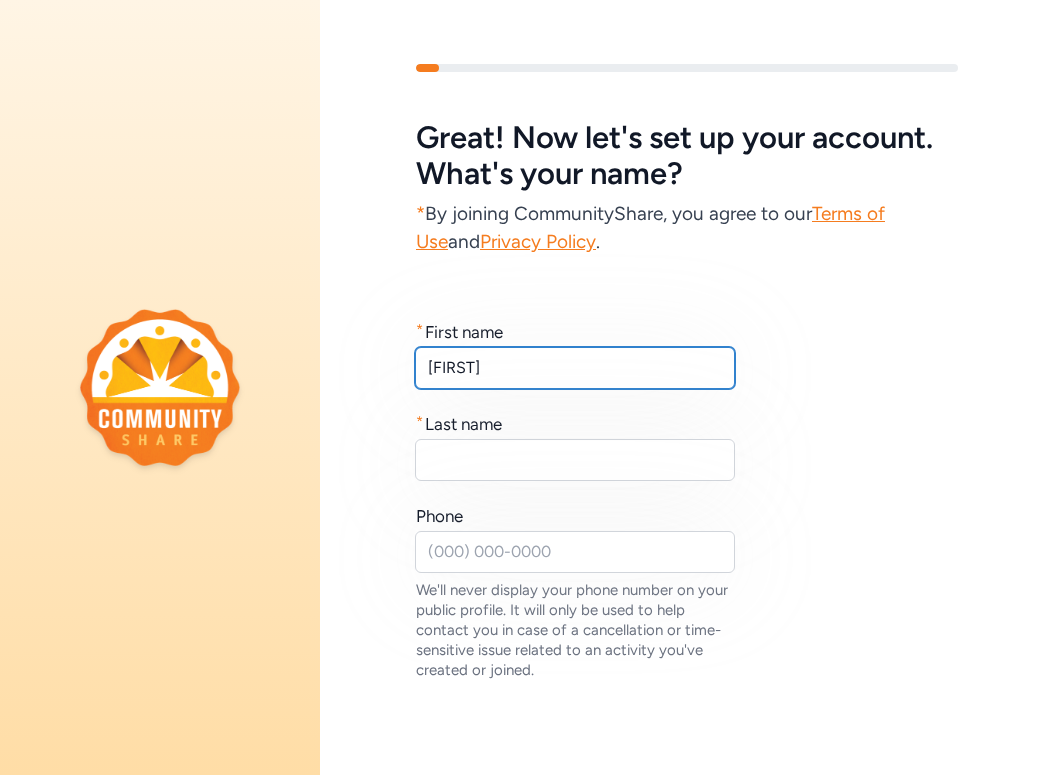 type on "[FIRST]" 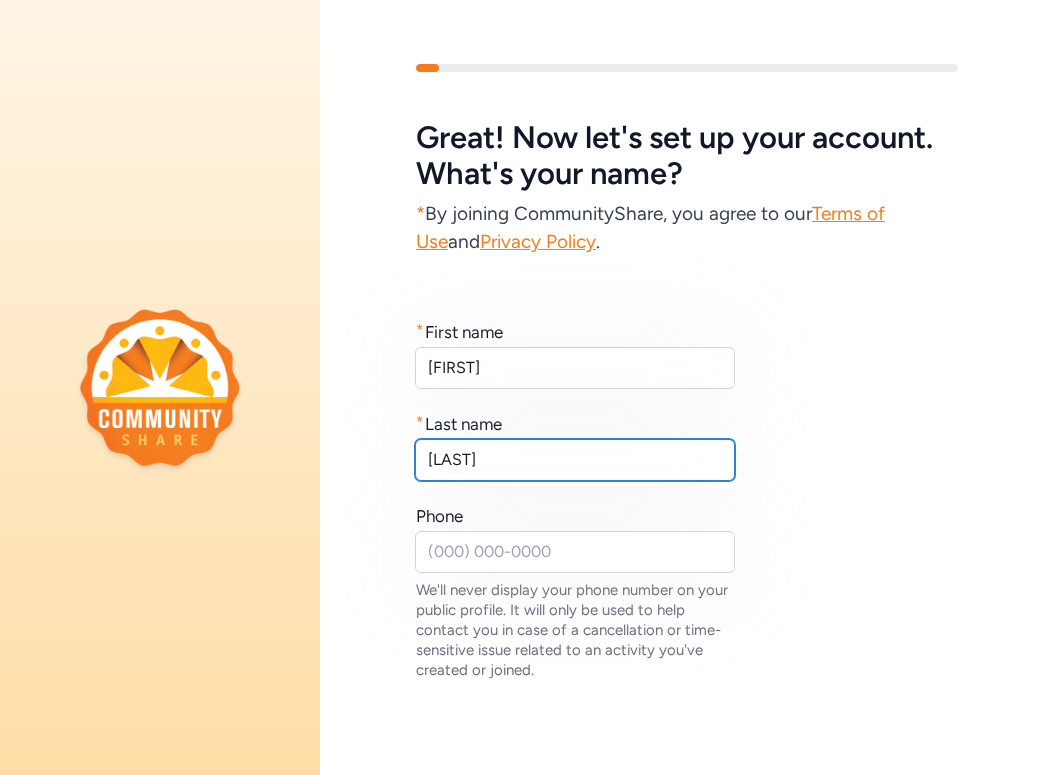 type on "[LAST]" 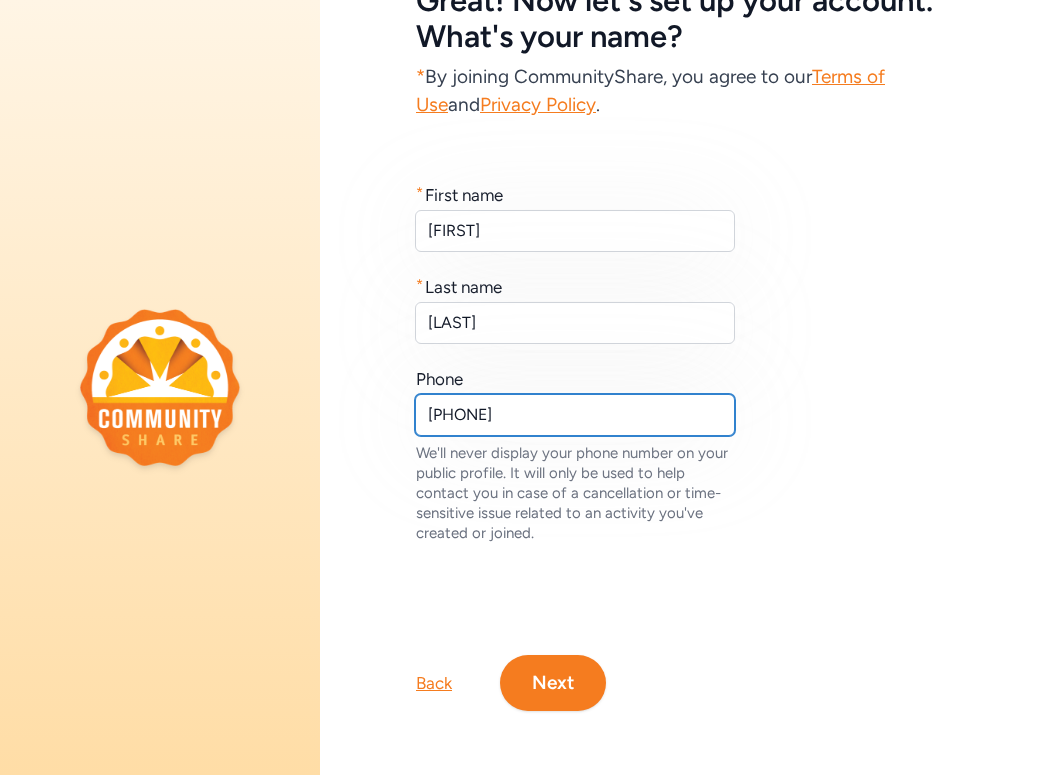 scroll, scrollTop: 137, scrollLeft: 0, axis: vertical 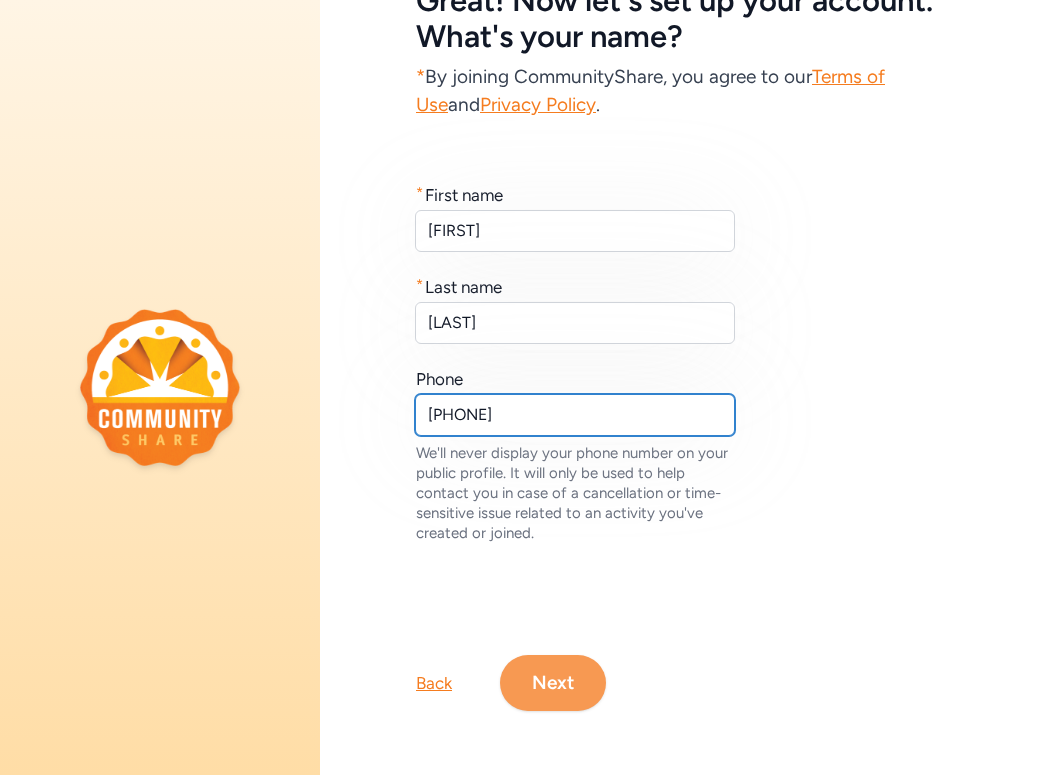 type on "[PHONE]" 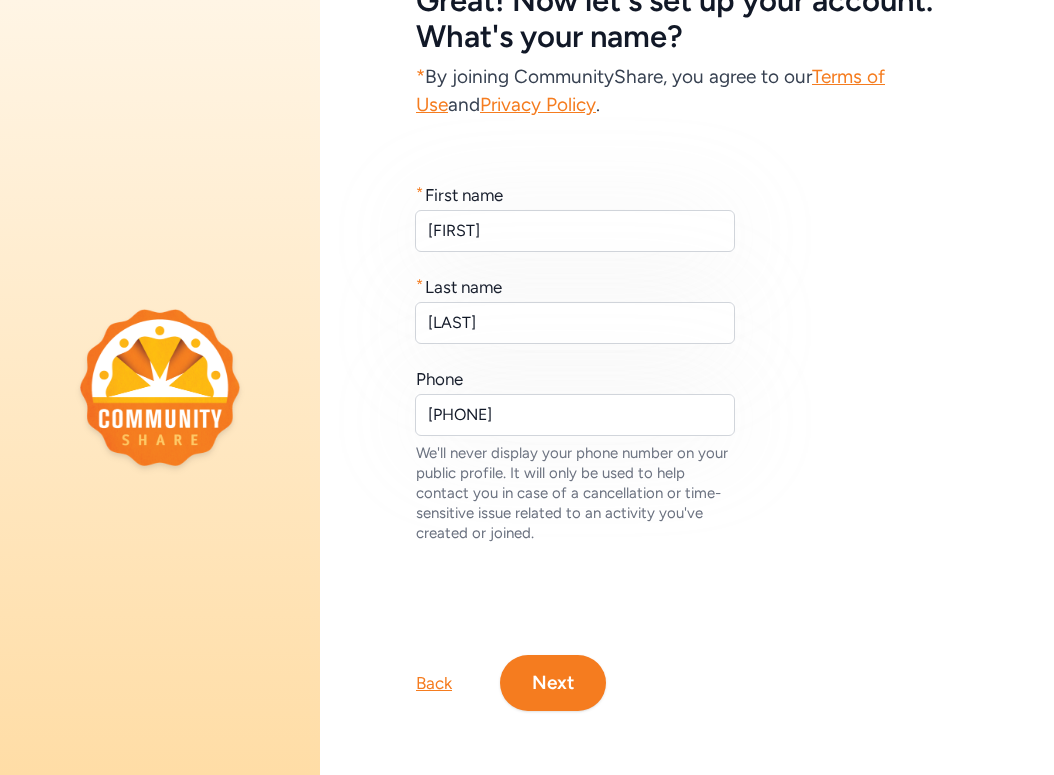 click on "Next" at bounding box center (553, 683) 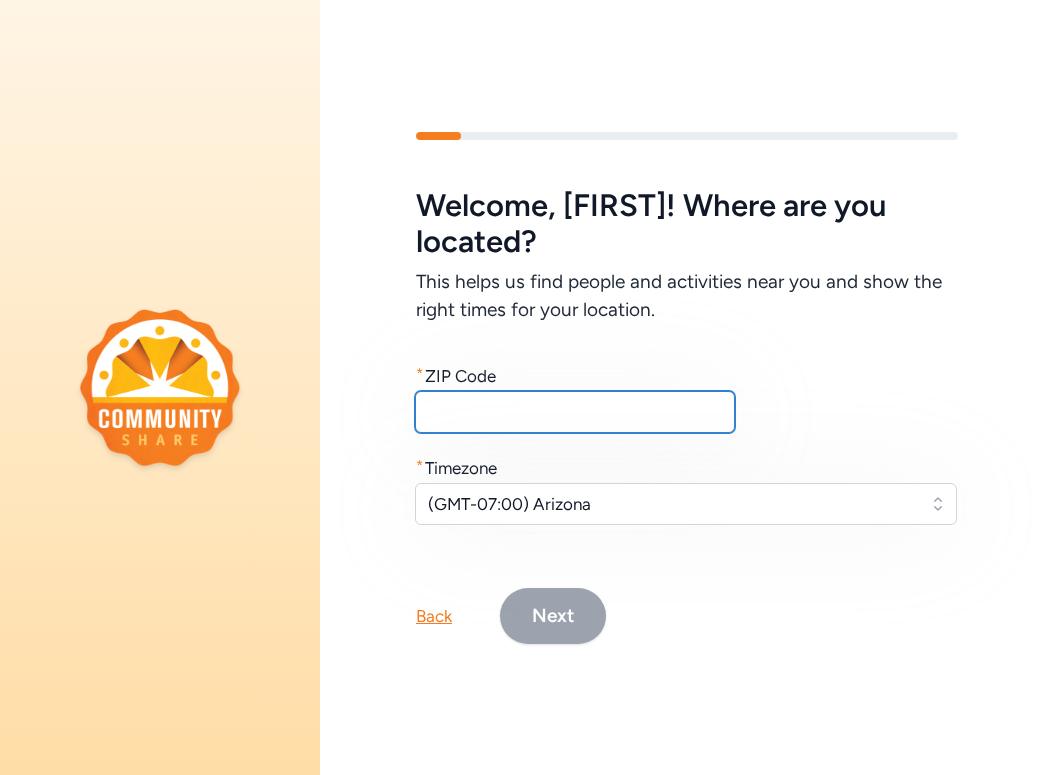 click at bounding box center [575, 412] 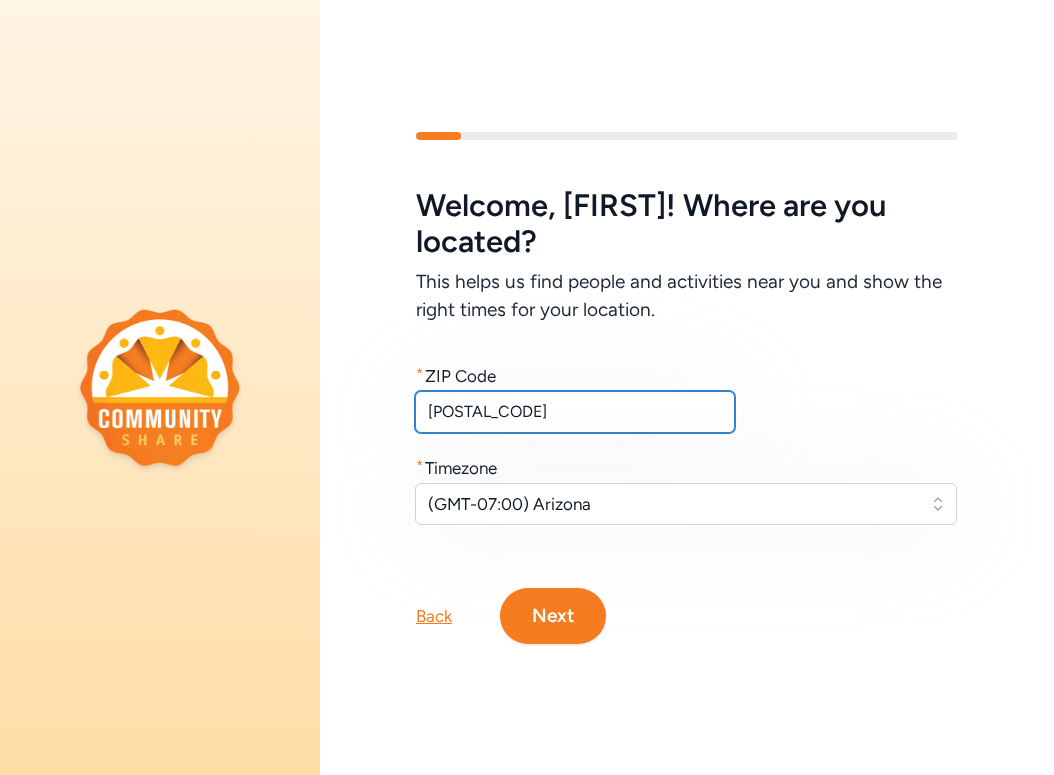 type on "[POSTAL_CODE]" 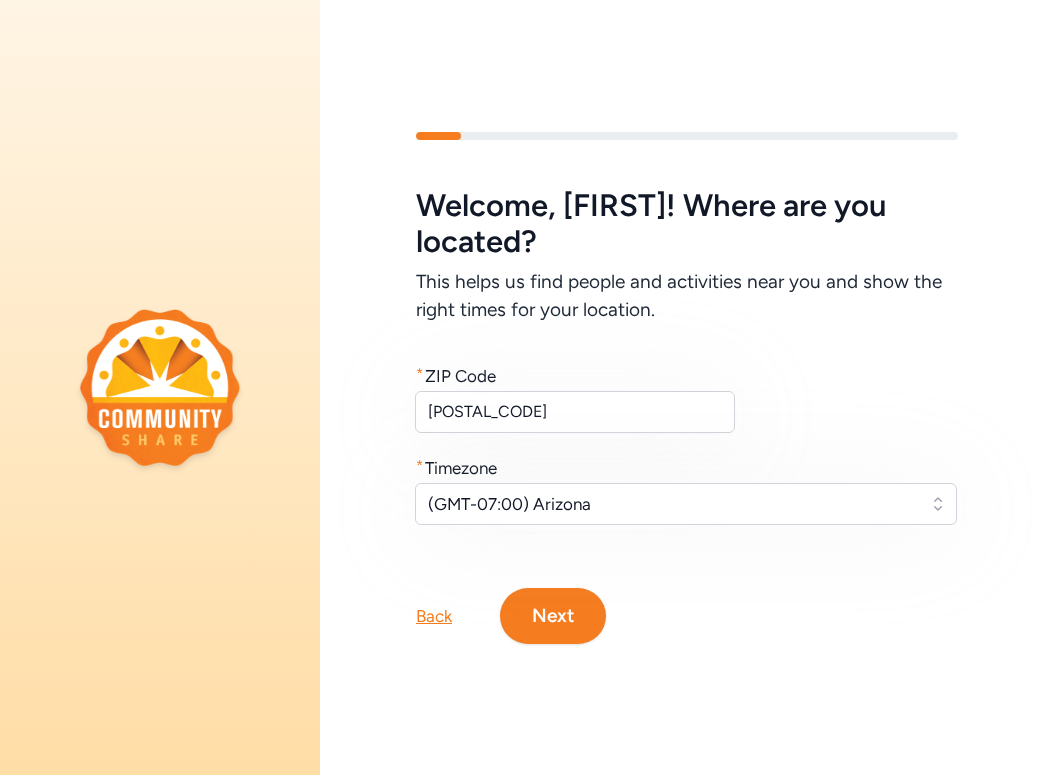click on "(GMT-07:00) Arizona" at bounding box center (686, 504) 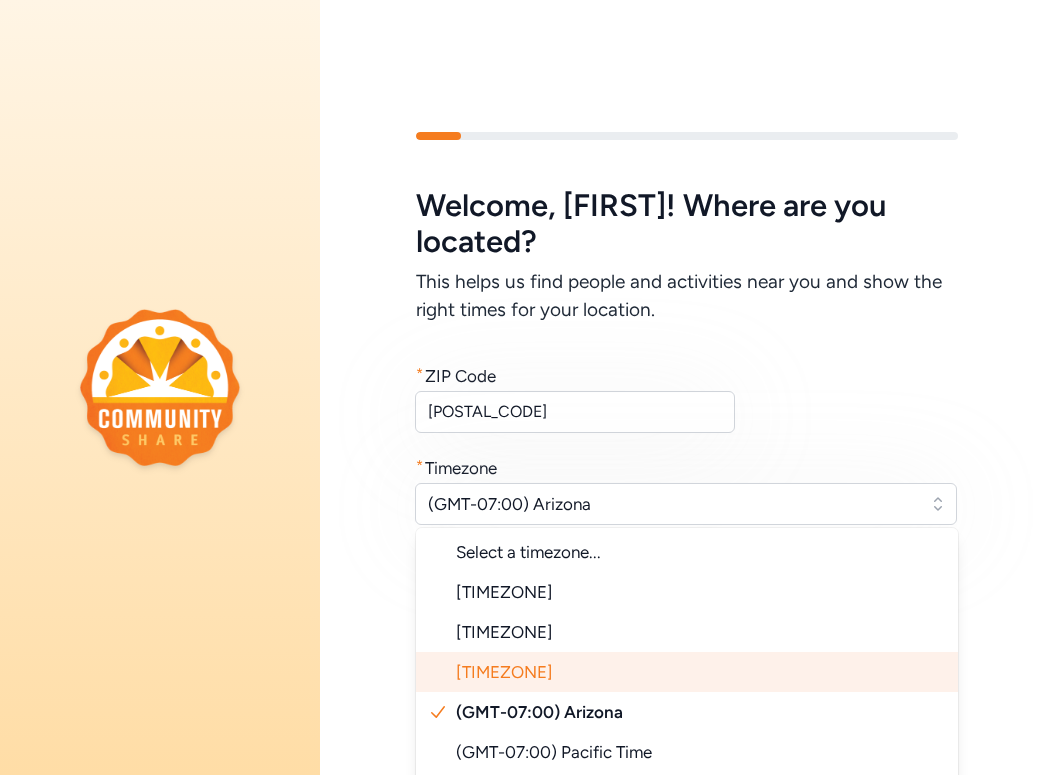 click on "[TIMEZONE]" at bounding box center (504, 672) 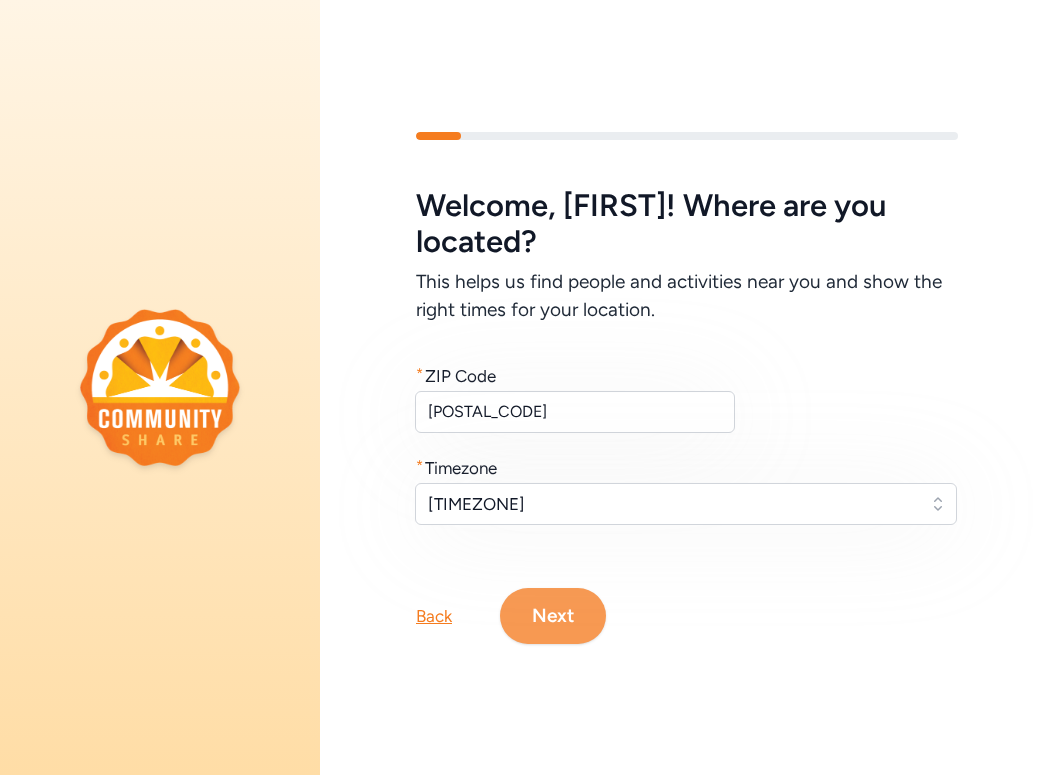click on "Next" at bounding box center (553, 616) 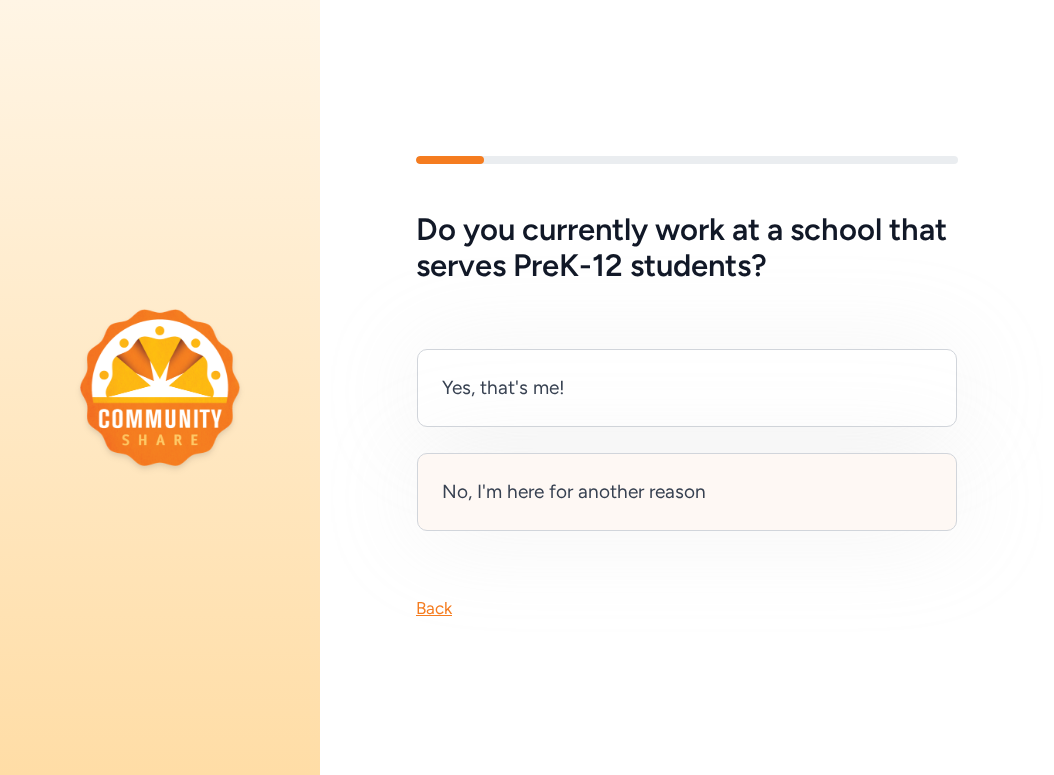 click on "No, I'm here for another reason" at bounding box center [574, 492] 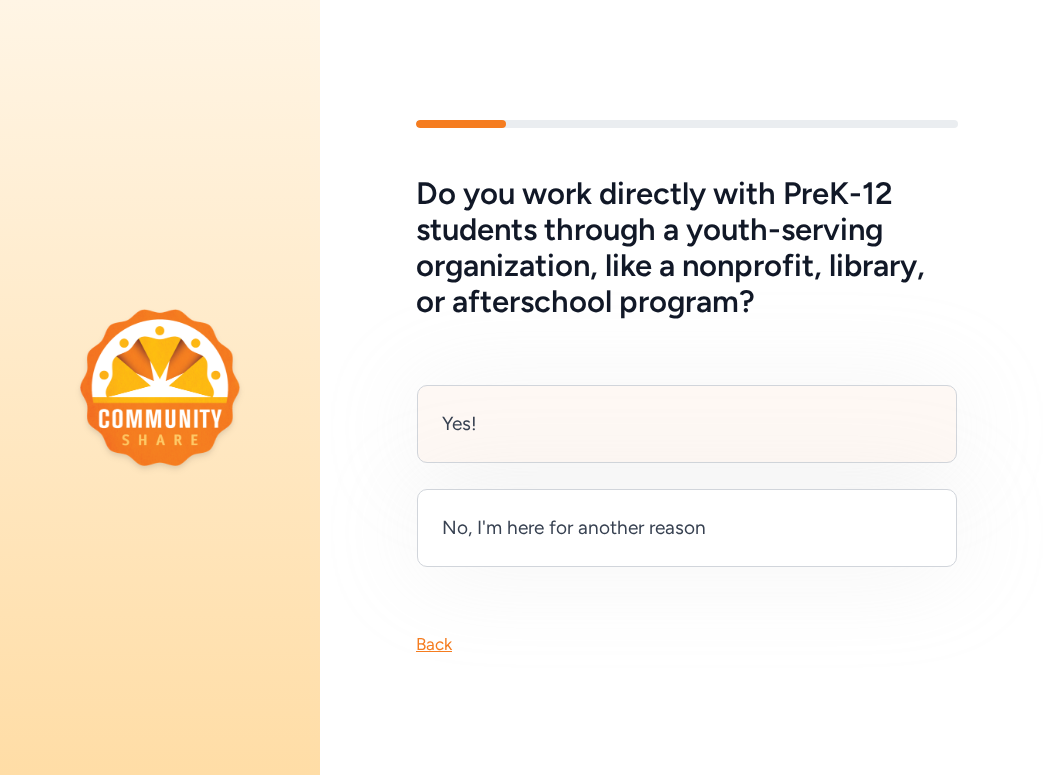 scroll, scrollTop: 0, scrollLeft: 0, axis: both 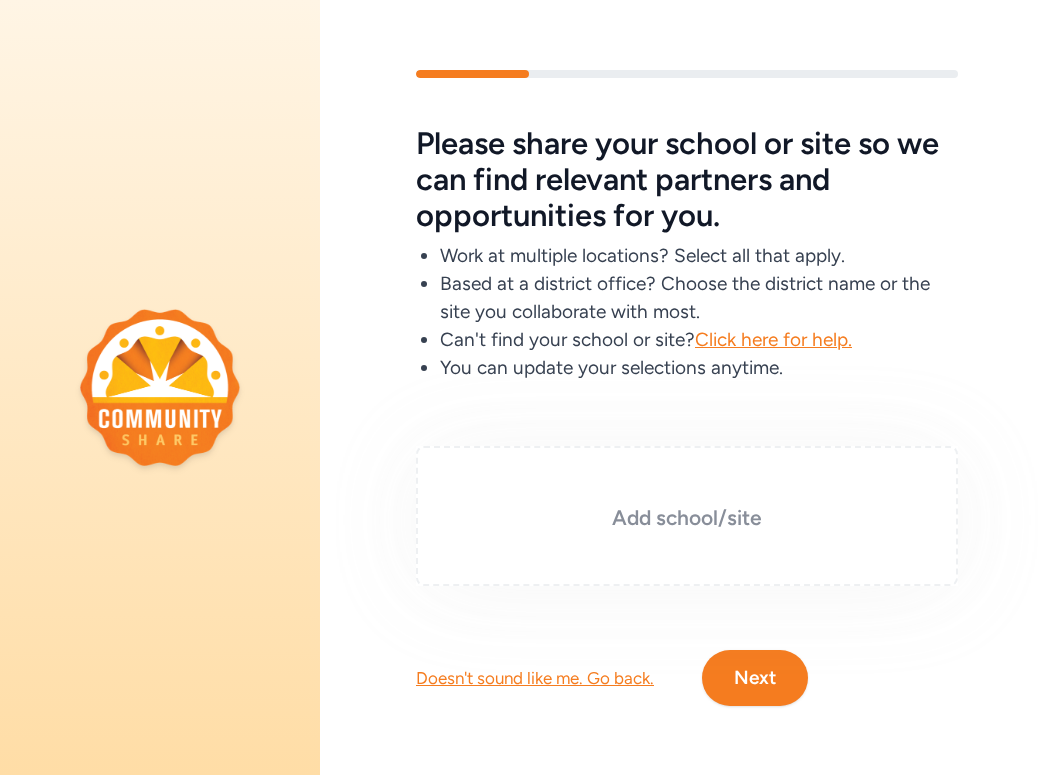 click on "Add school/site" at bounding box center [687, 518] 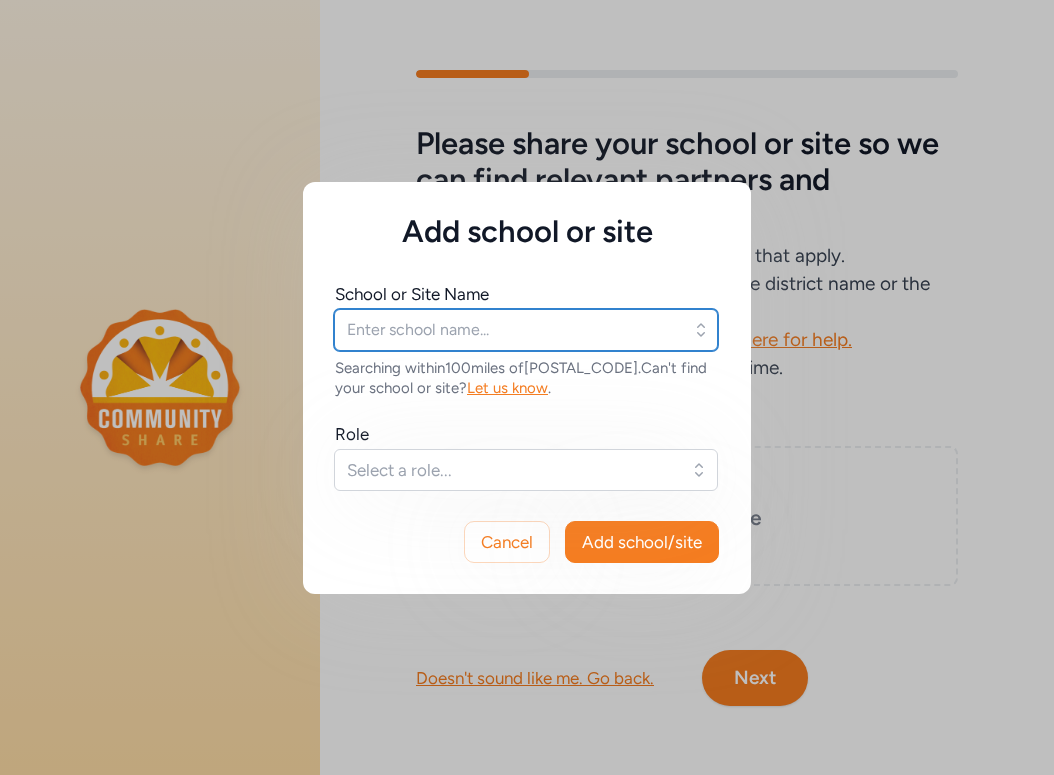 click at bounding box center [526, 330] 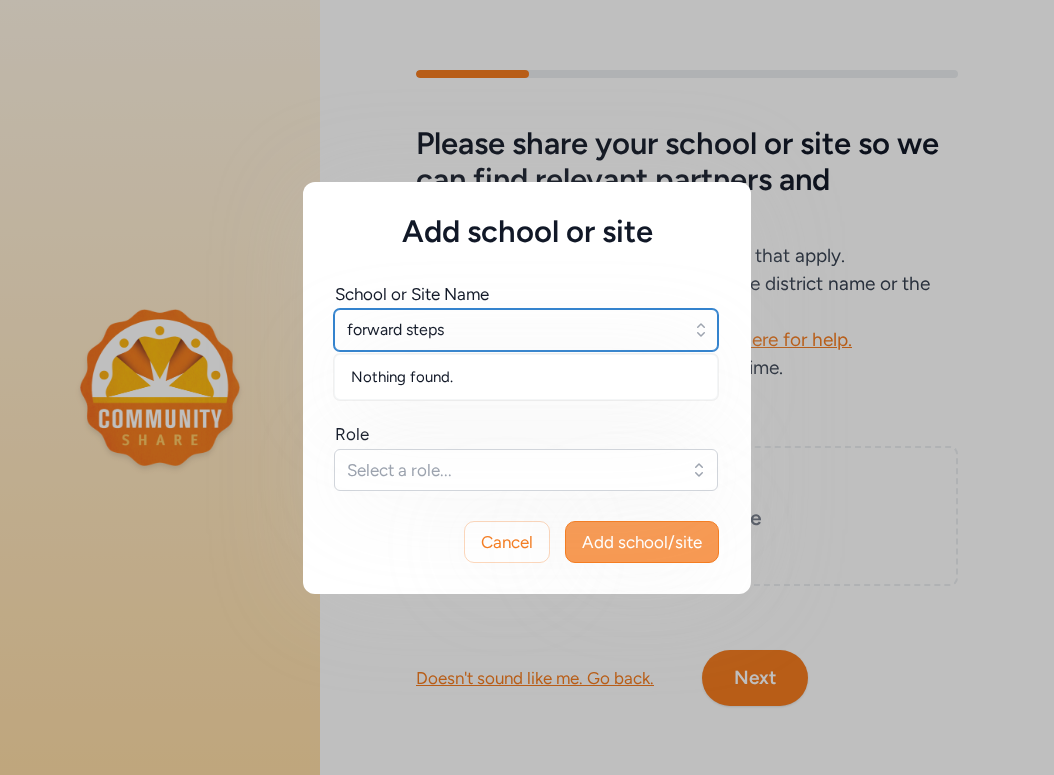 type on "forward steps" 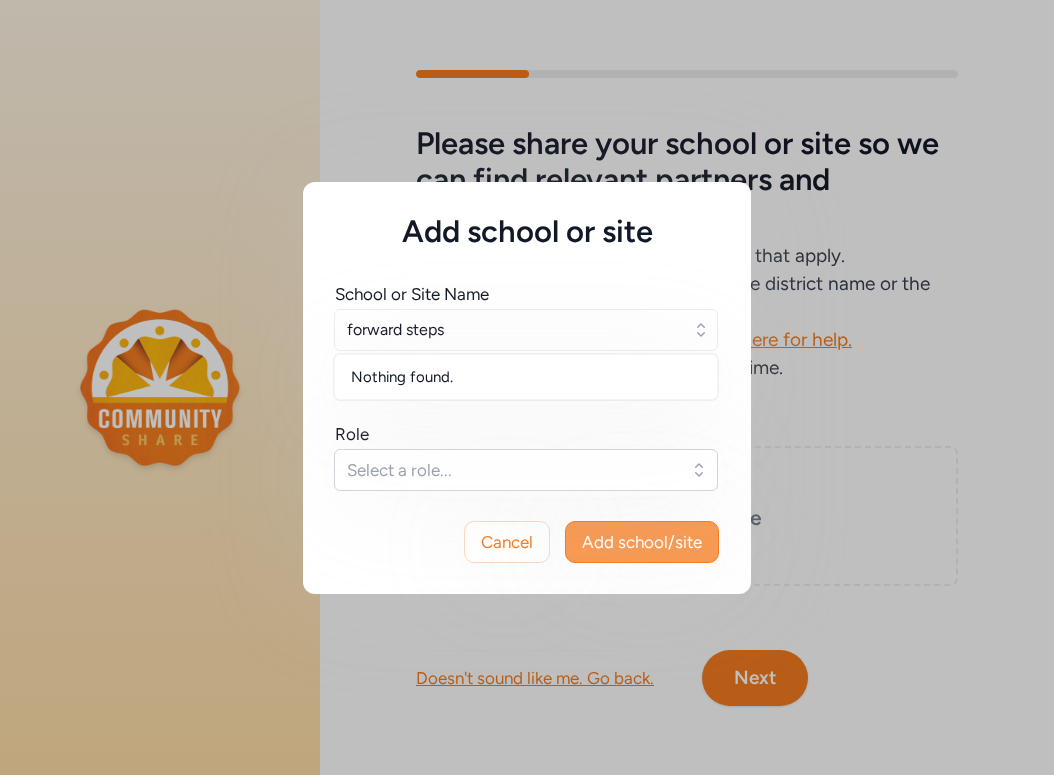 click on "Add school/site" at bounding box center [642, 542] 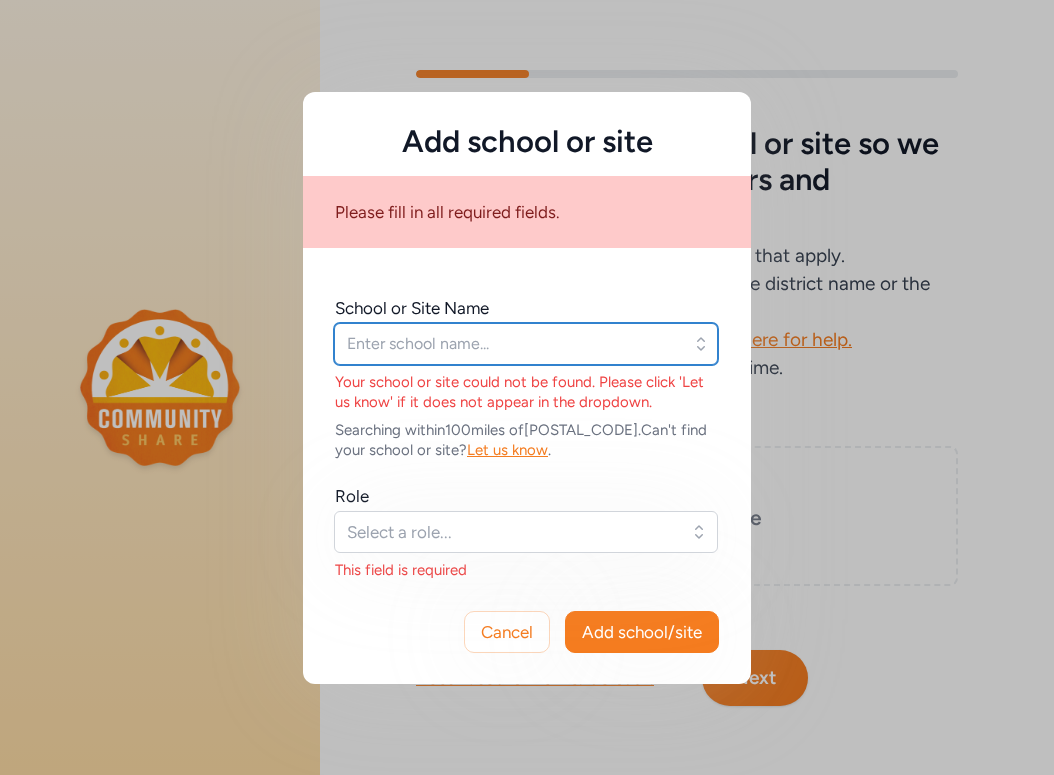 click at bounding box center [526, 344] 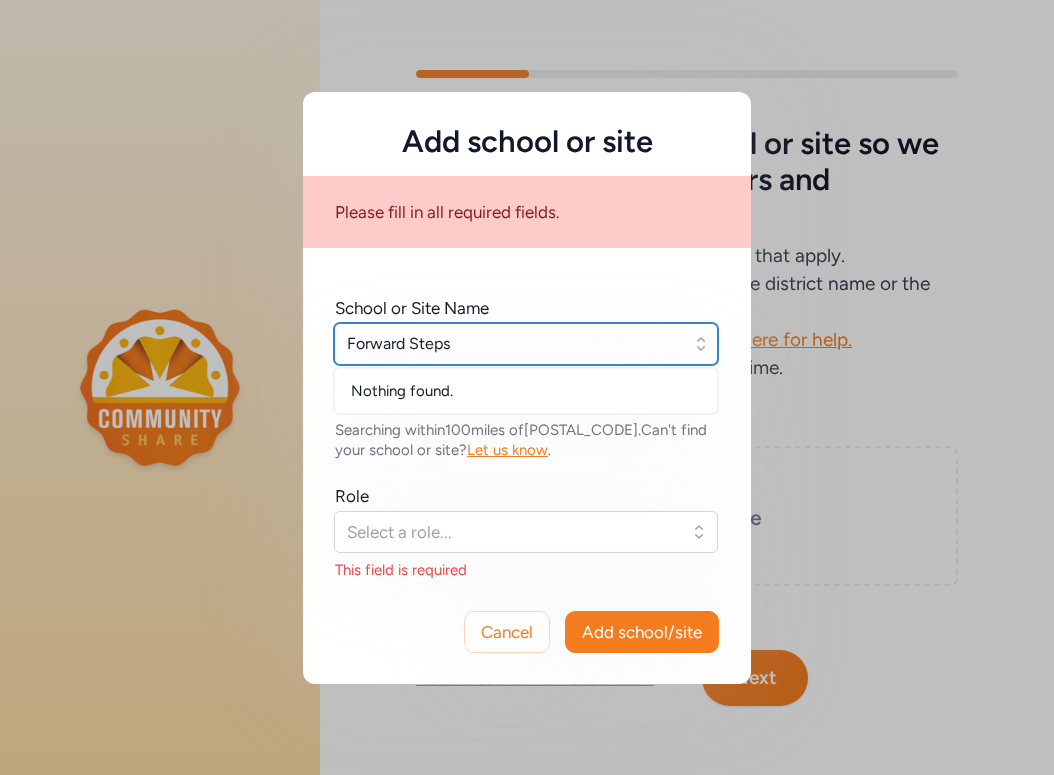 type on "Forward Steps" 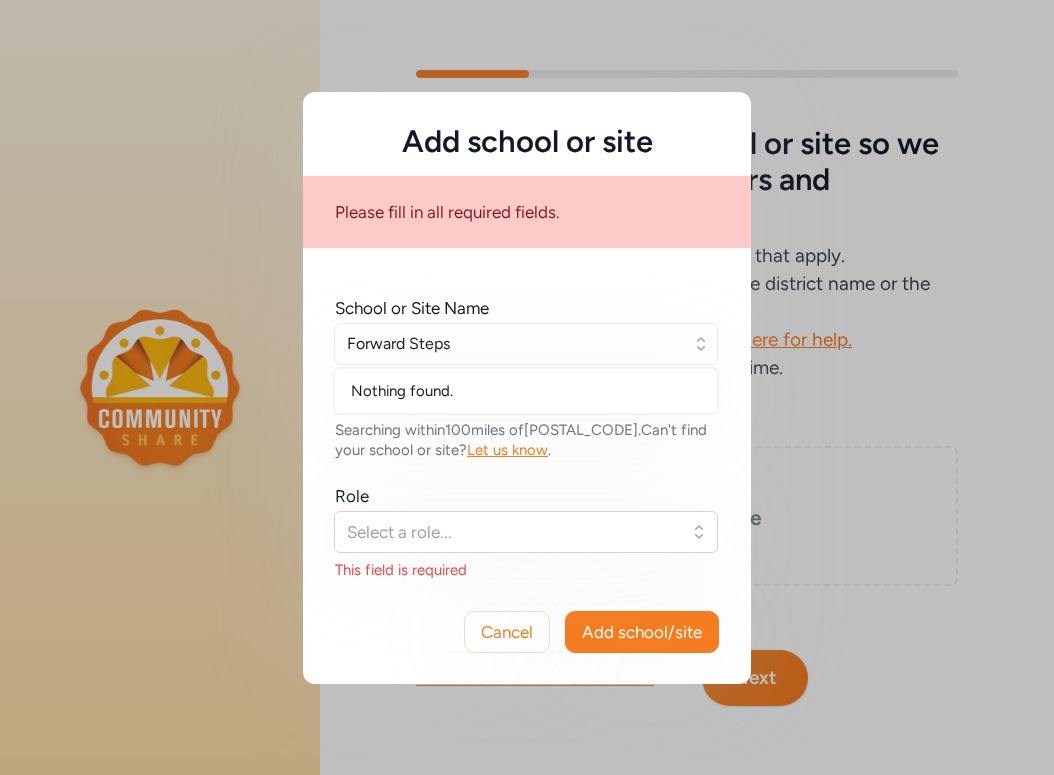 click on "Searching within [DISTANCE] of [POSTAL_CODE]. Can't find your school or site? Let us know." at bounding box center [527, 440] 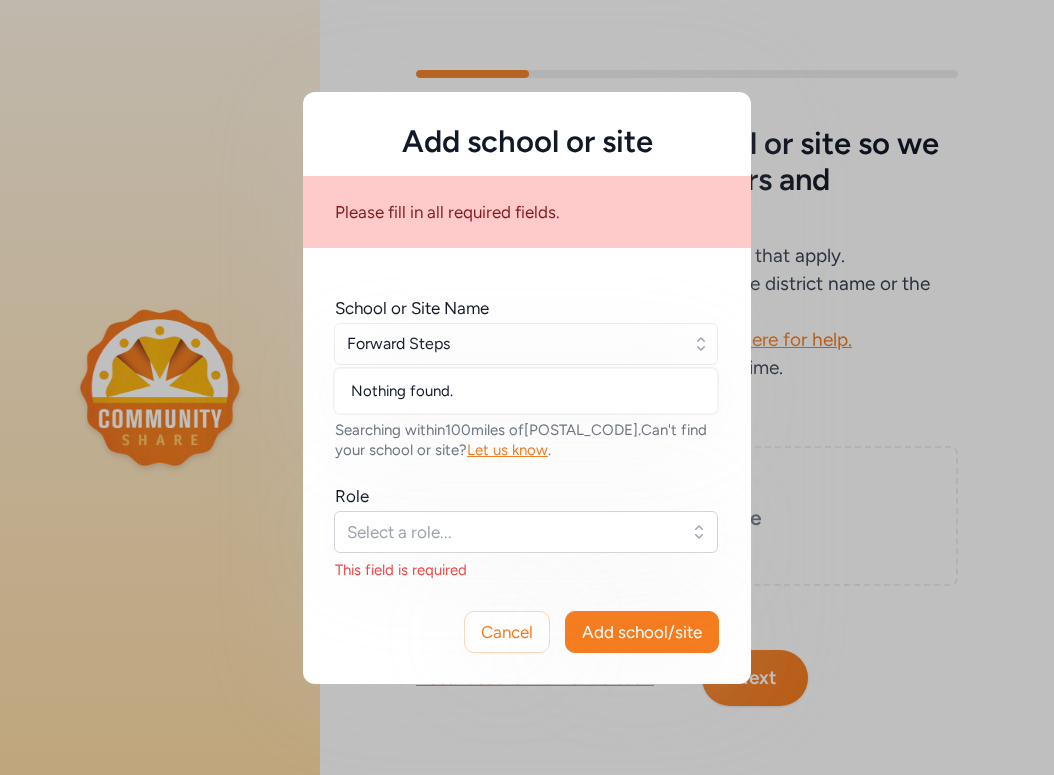 type 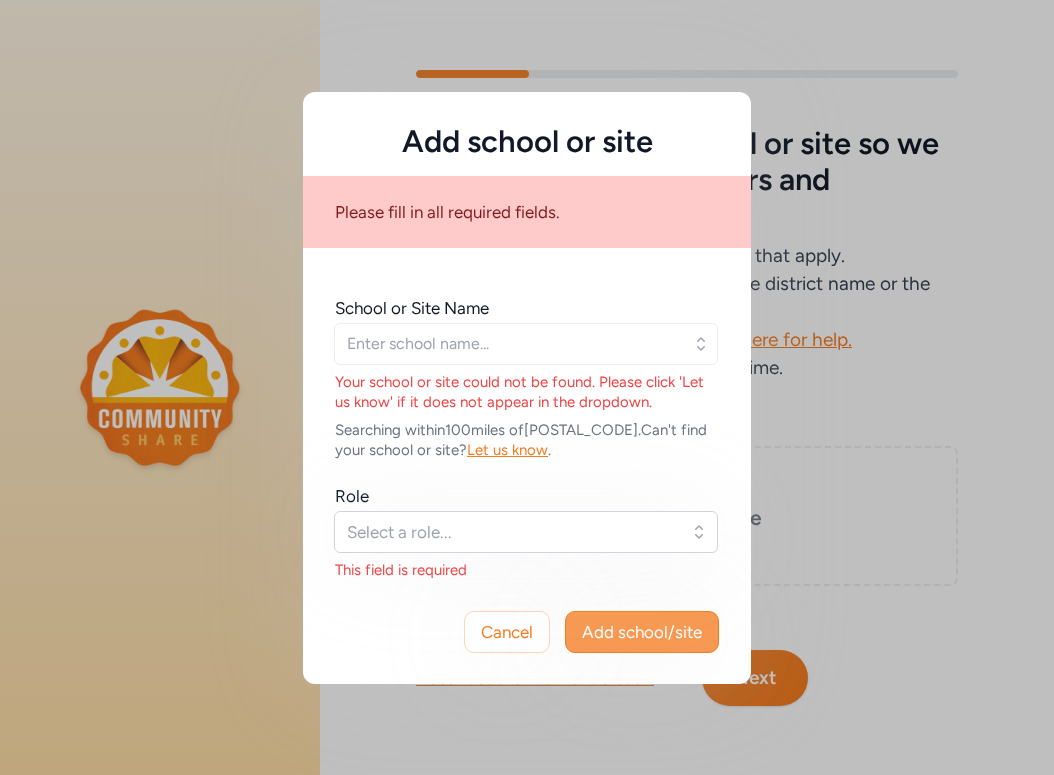 click on "Add school/site" at bounding box center (642, 632) 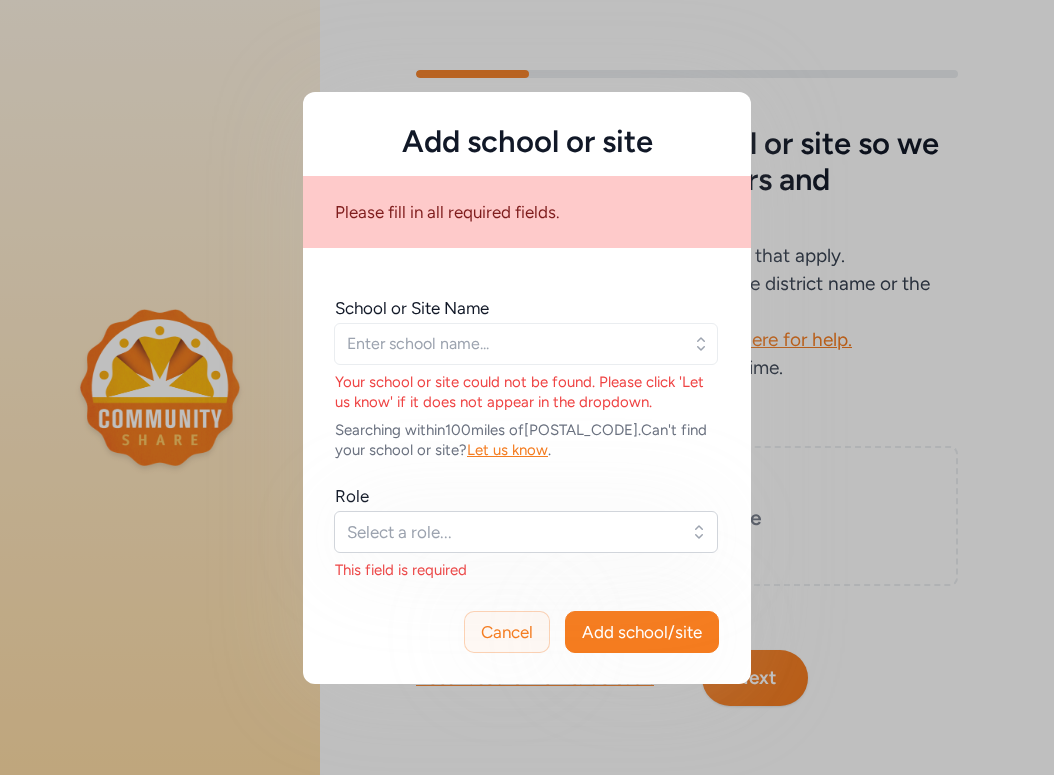 click on "Cancel" at bounding box center [507, 632] 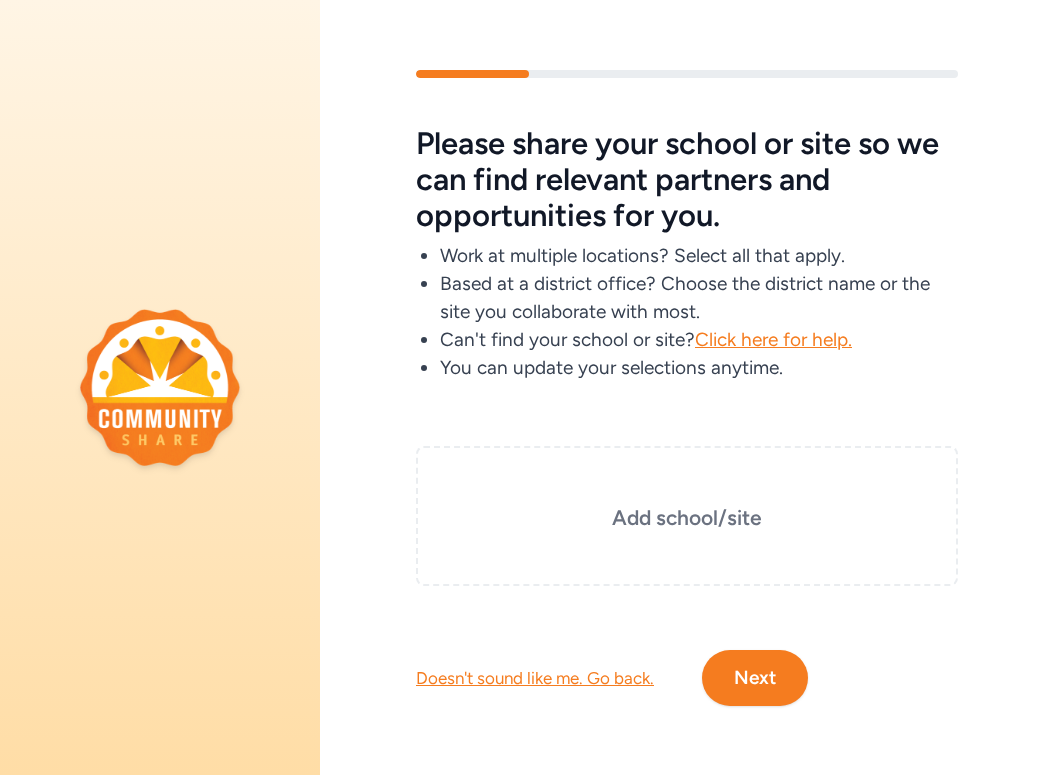 scroll, scrollTop: 0, scrollLeft: 0, axis: both 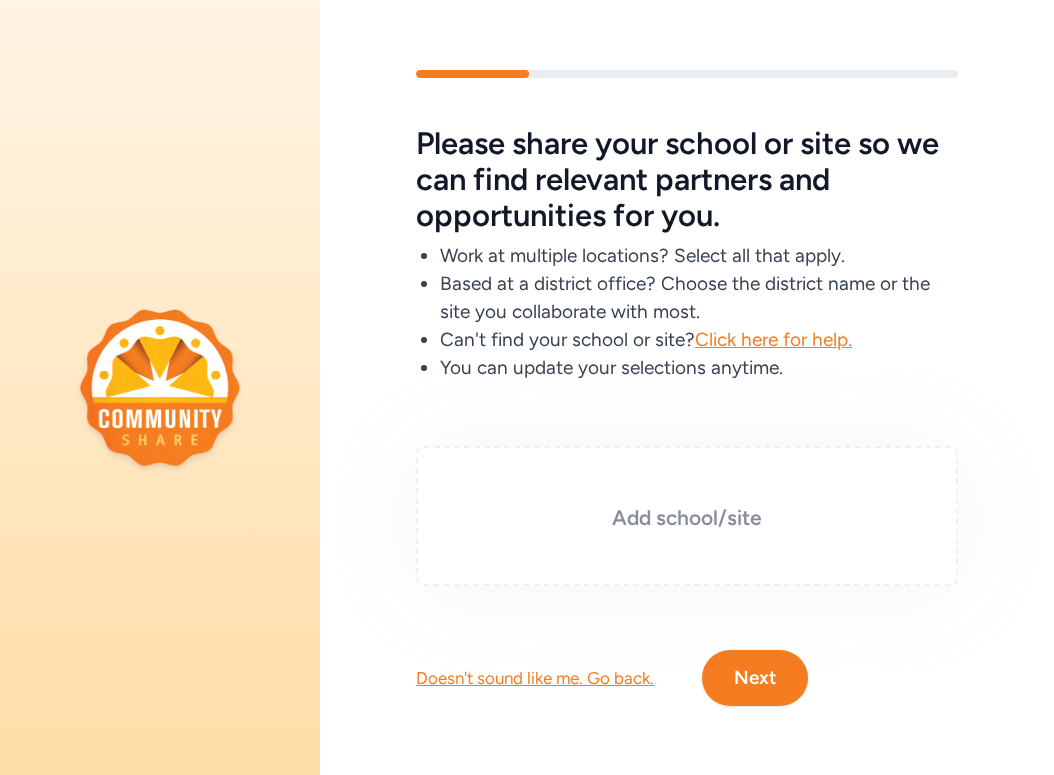 click on "Add school/site" at bounding box center [687, 518] 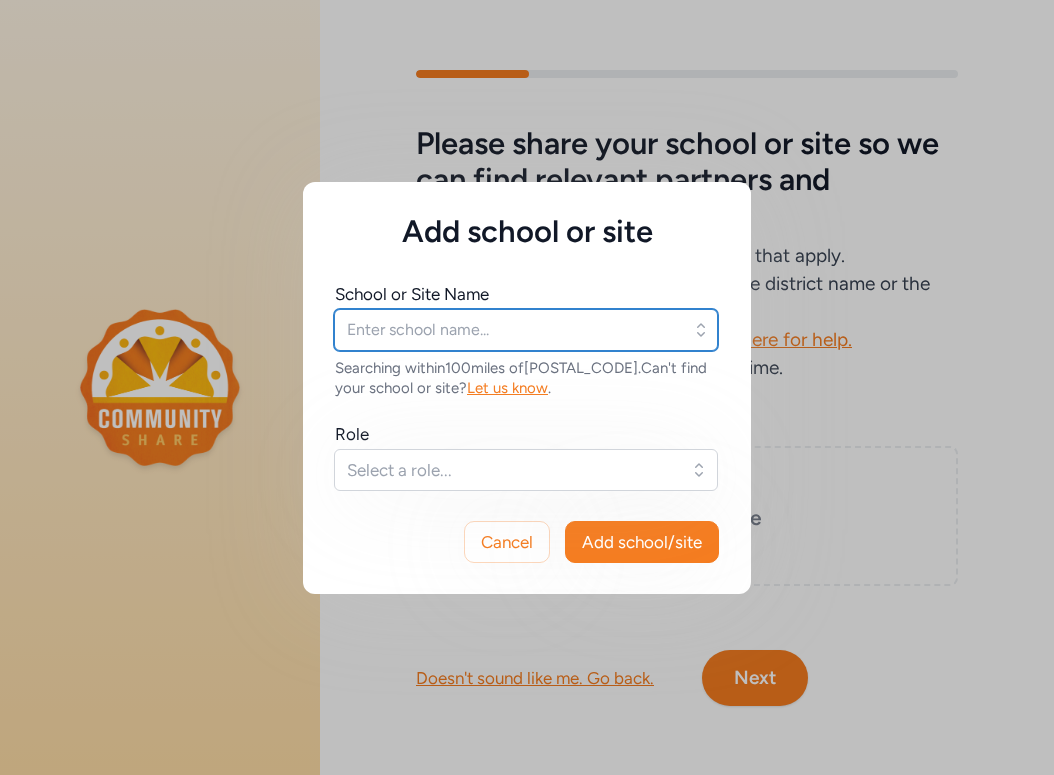 click at bounding box center (526, 330) 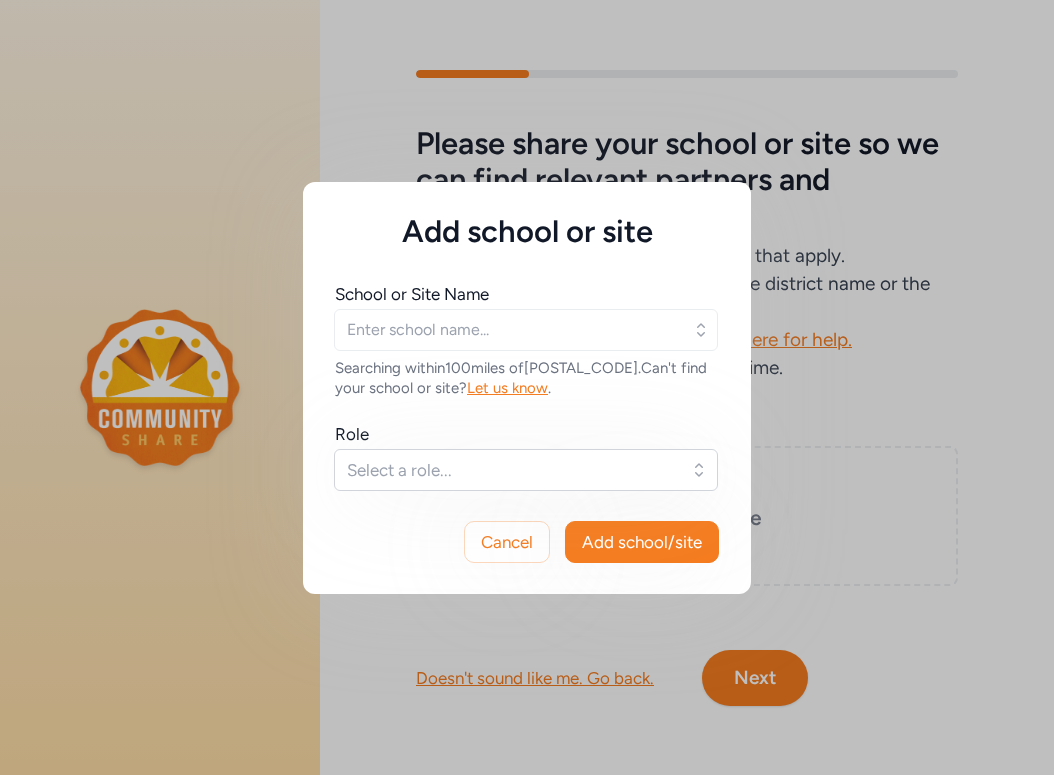 click 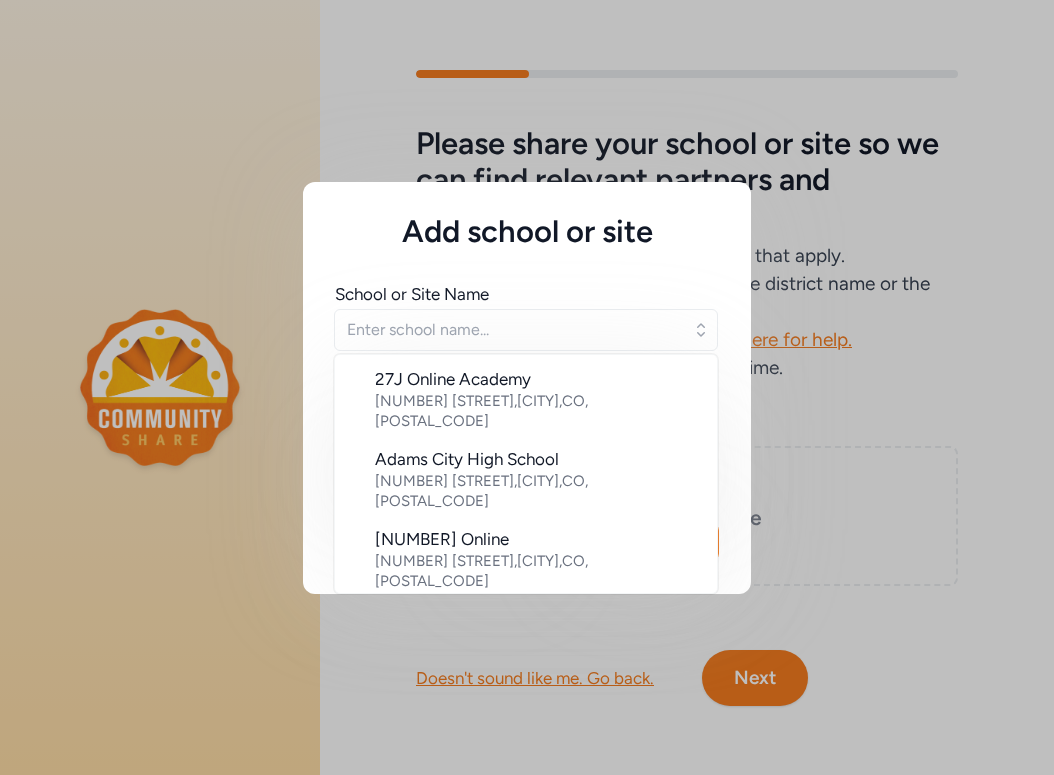 scroll, scrollTop: 26, scrollLeft: 0, axis: vertical 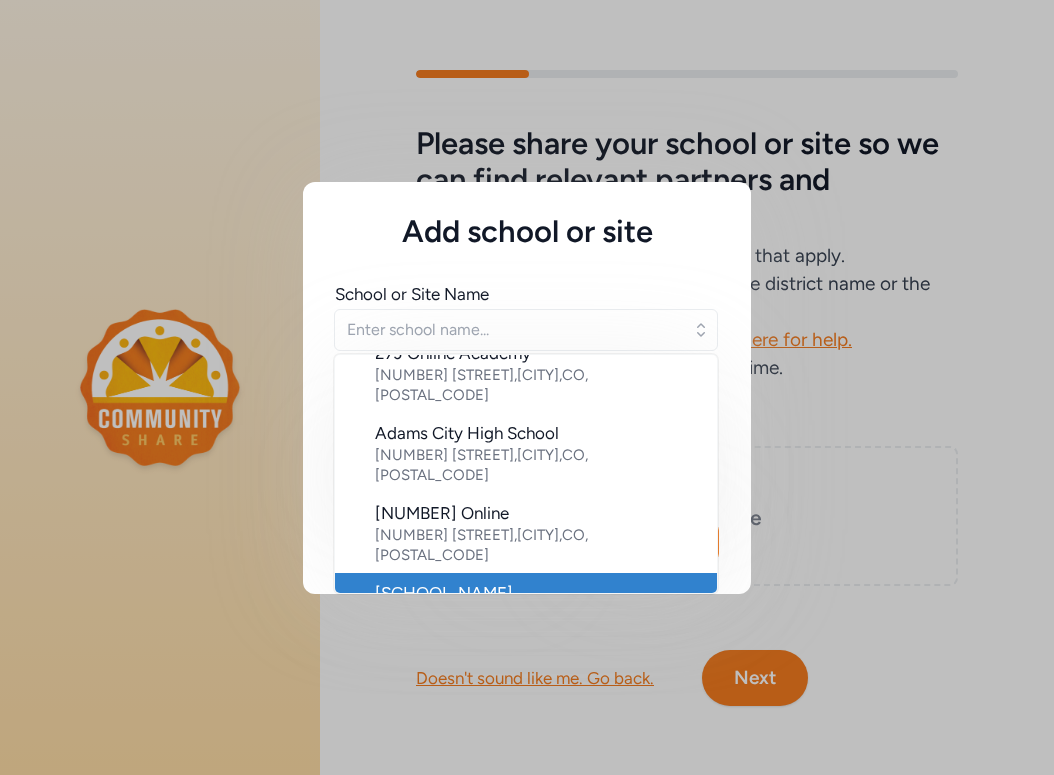 click on "[FIRST] [LAST] [NUMBER] [STREET] , [CITY] , [STATE] , [POSTAL_CODE]" at bounding box center (538, 613) 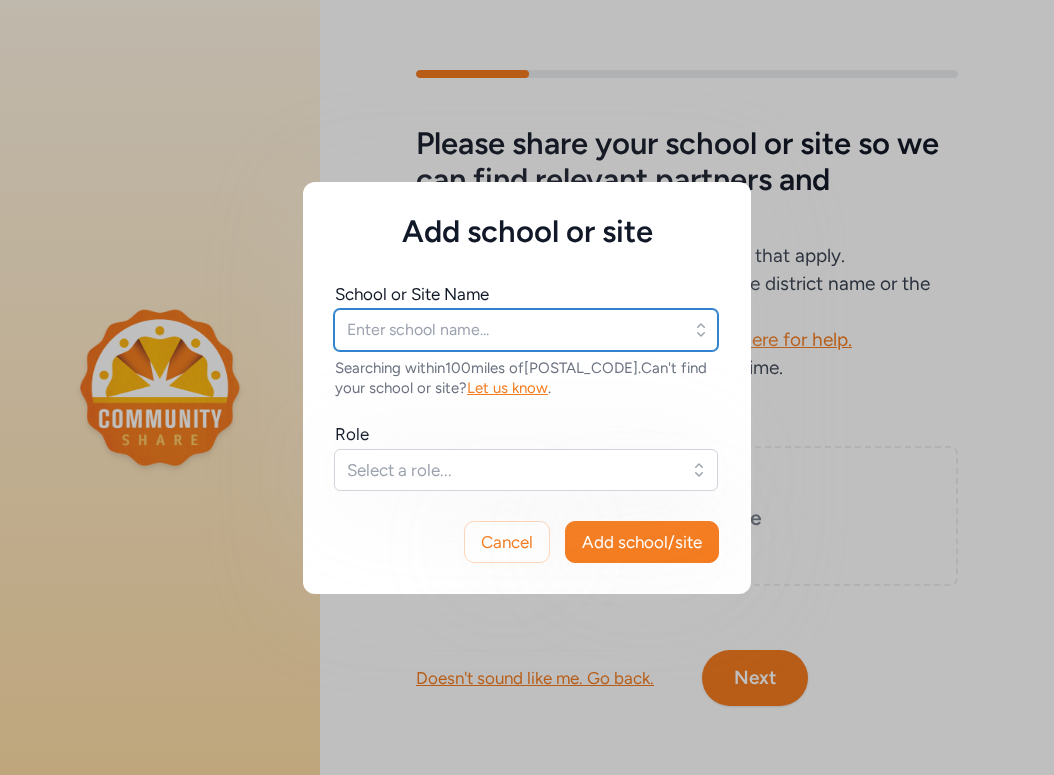 type on "[SCHOOL_NAME]" 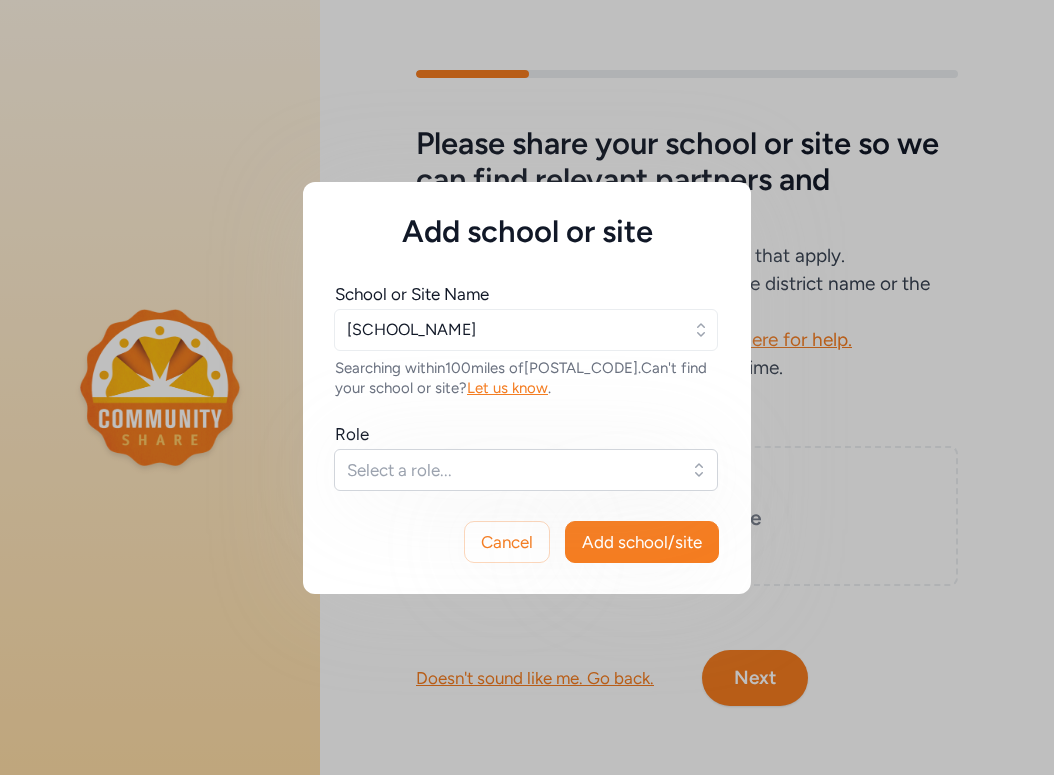 click on "Select a role..." at bounding box center [512, 470] 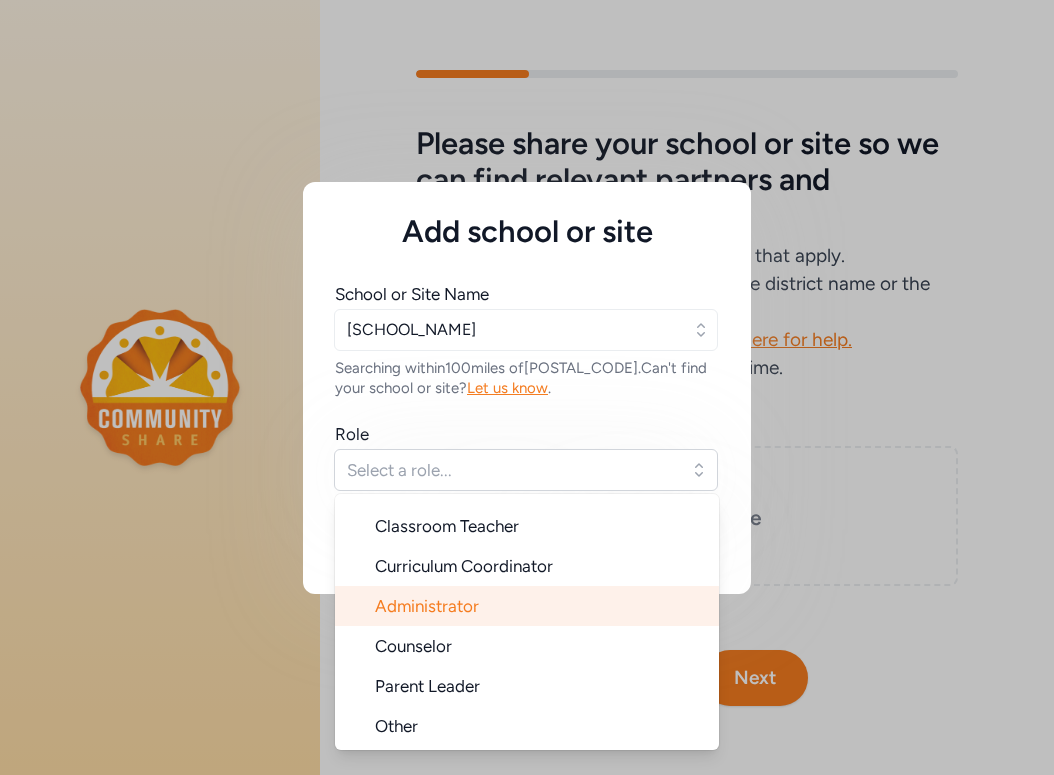 scroll, scrollTop: 32, scrollLeft: 0, axis: vertical 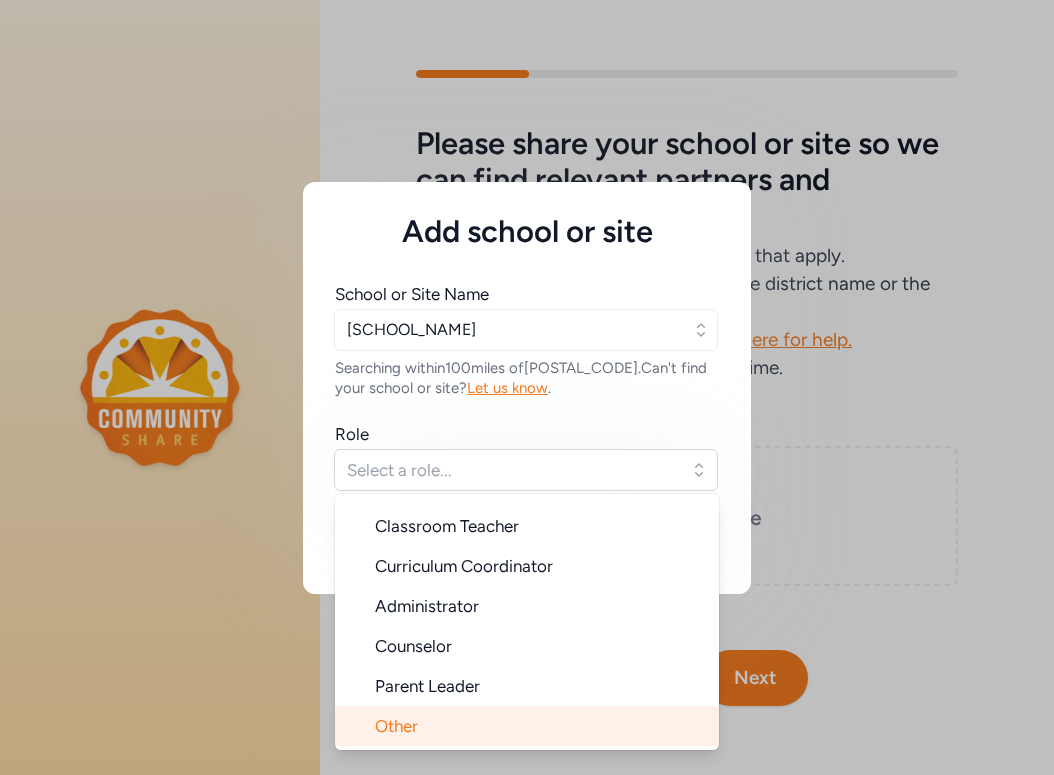 click on "Other" at bounding box center [527, 726] 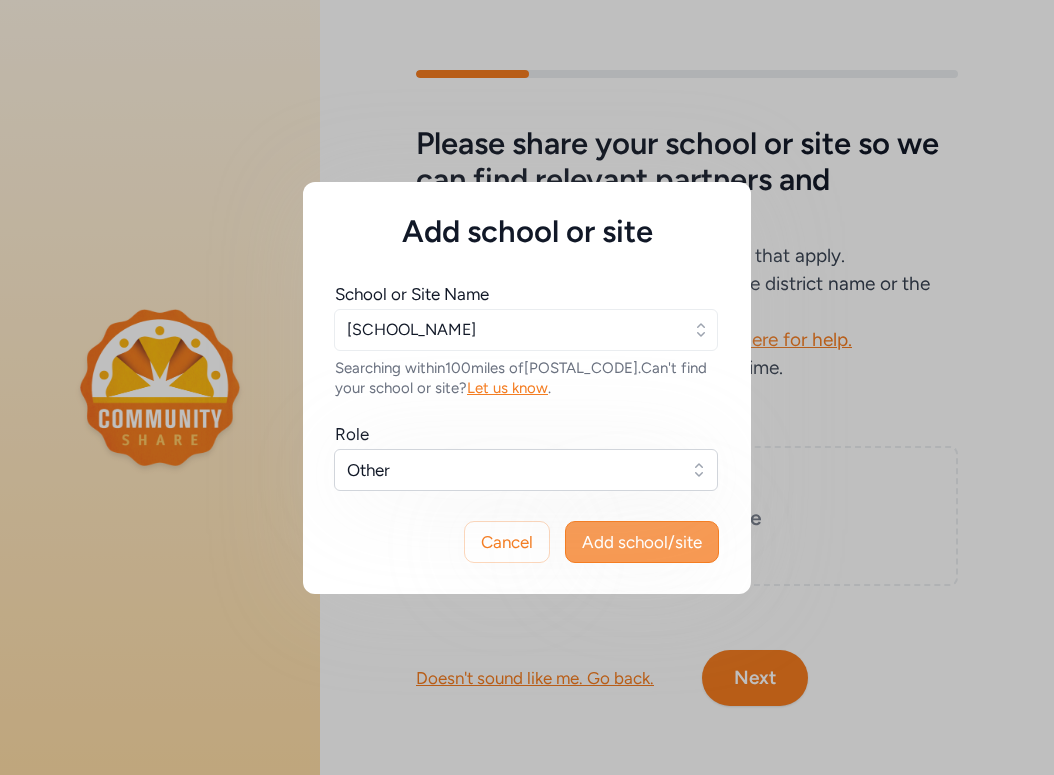 click on "Add school/site" at bounding box center (642, 542) 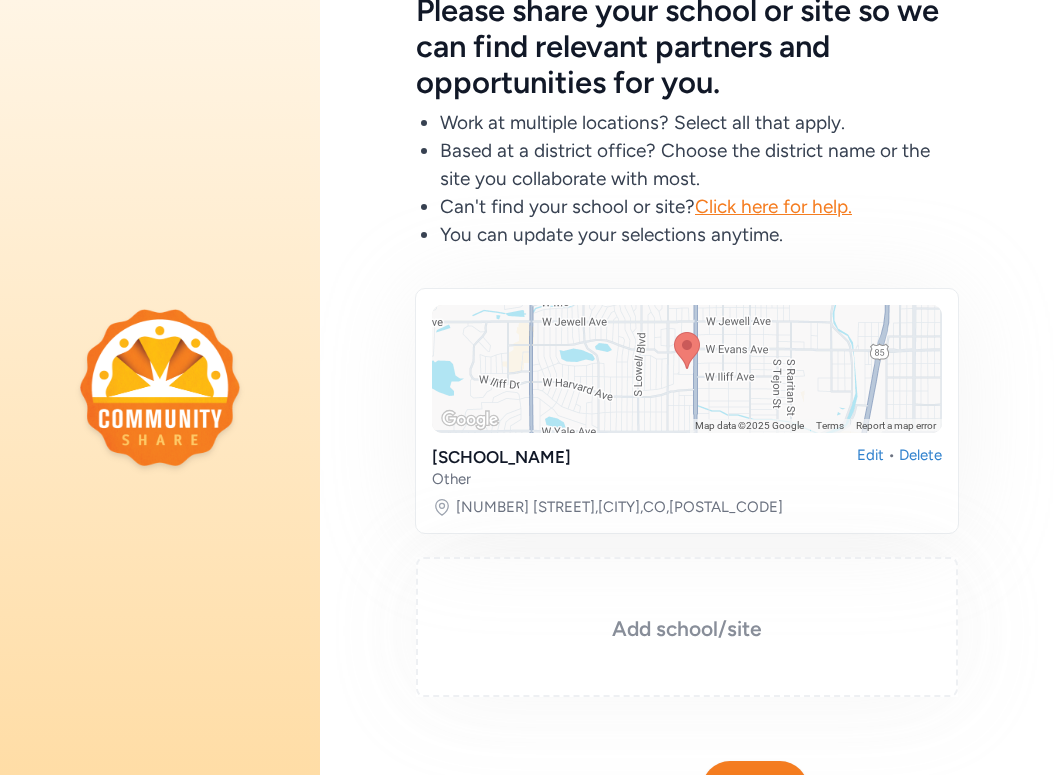 scroll, scrollTop: 136, scrollLeft: 0, axis: vertical 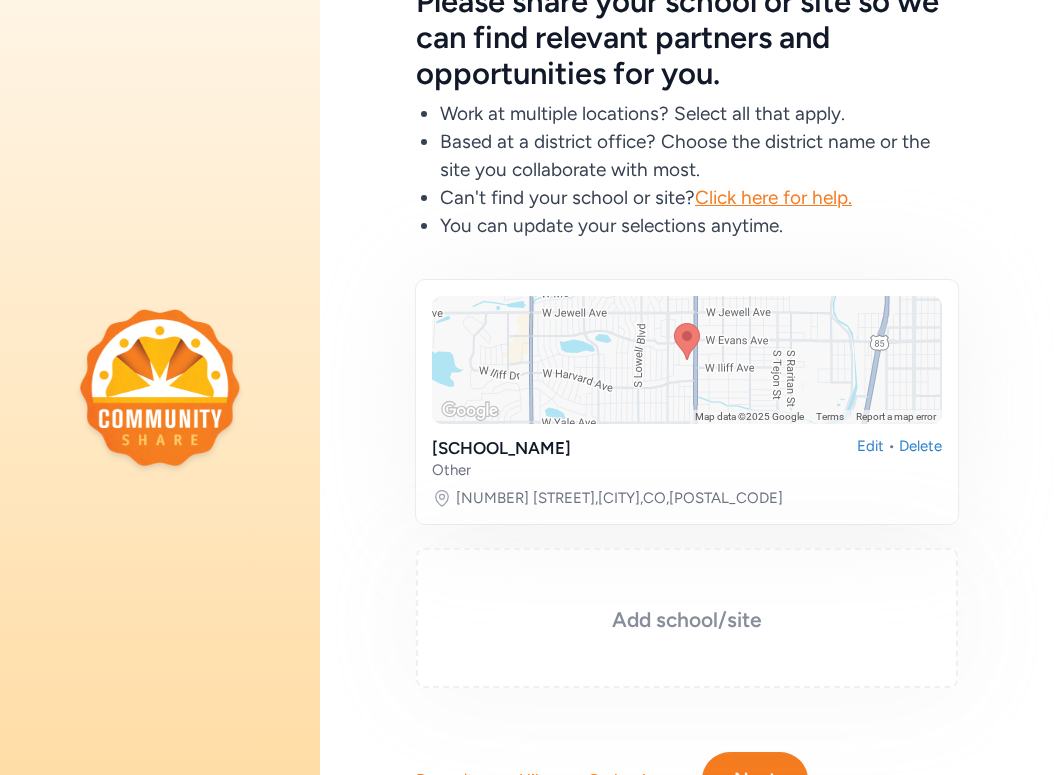 click on "Add school/site" at bounding box center (687, 620) 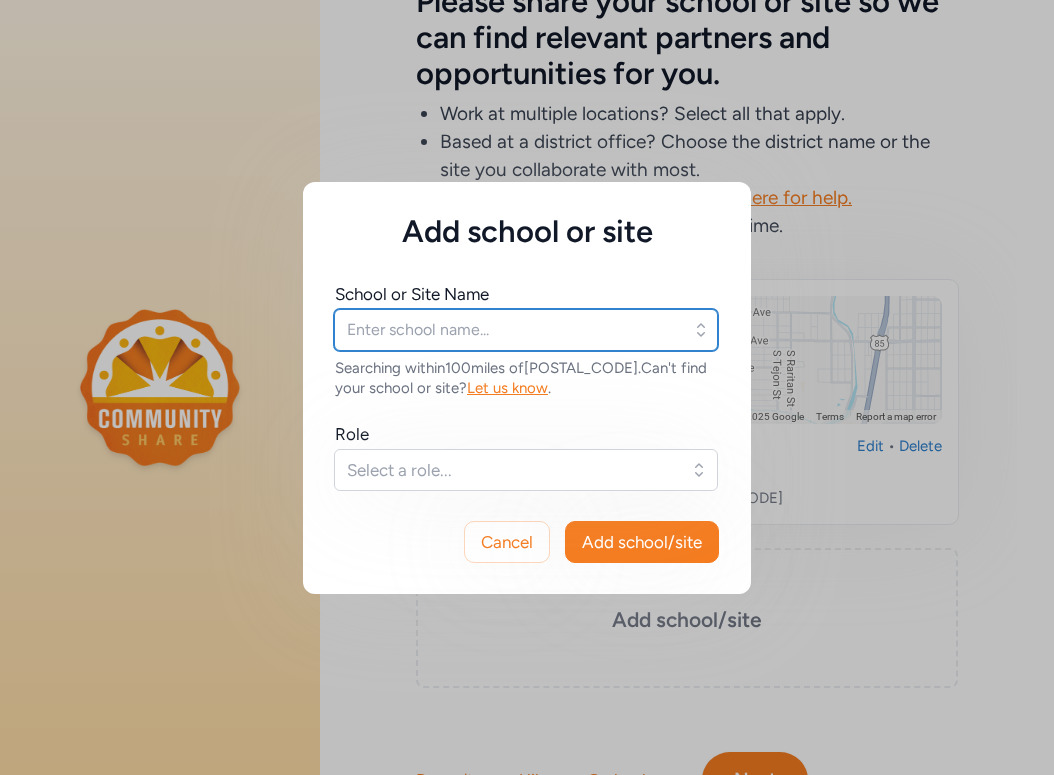 click at bounding box center [526, 330] 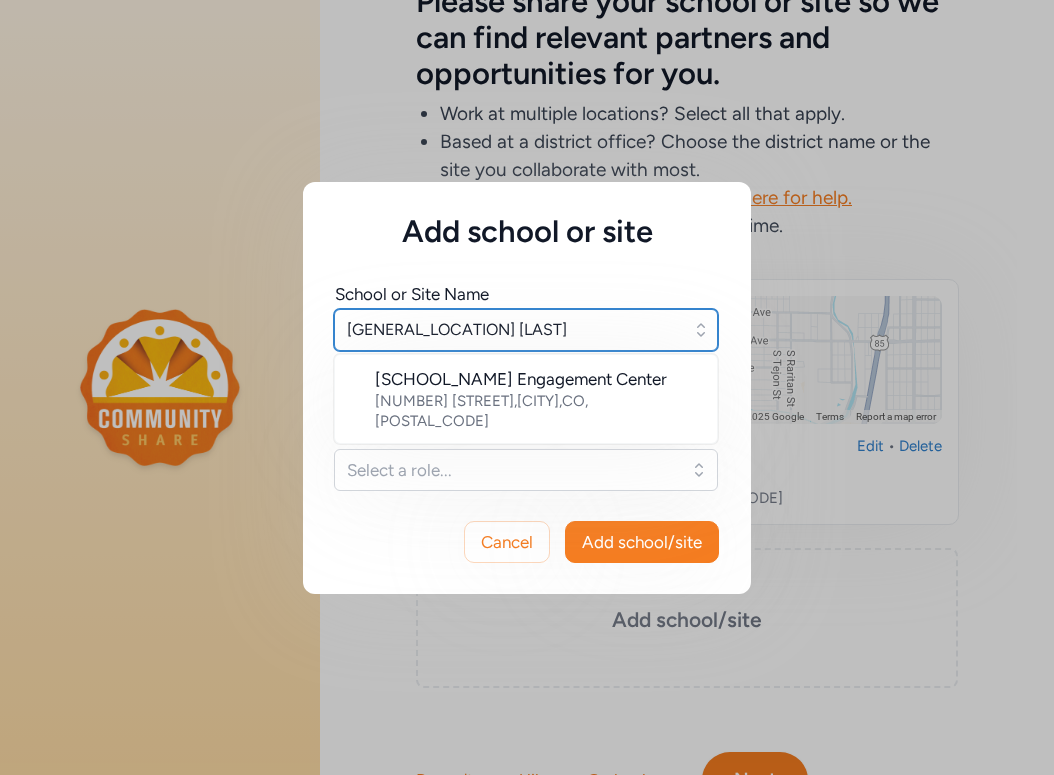 click on "[GENERAL_LOCATION] [LAST]" at bounding box center [526, 330] 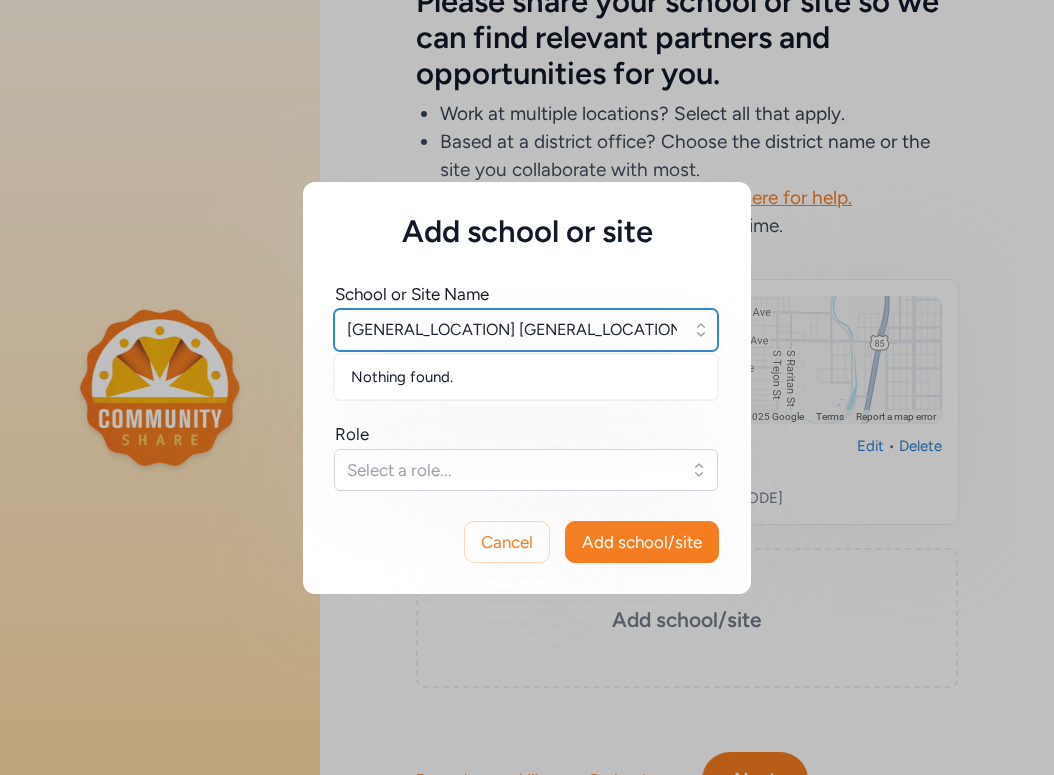 drag, startPoint x: 398, startPoint y: 334, endPoint x: 313, endPoint y: 331, distance: 85.052925 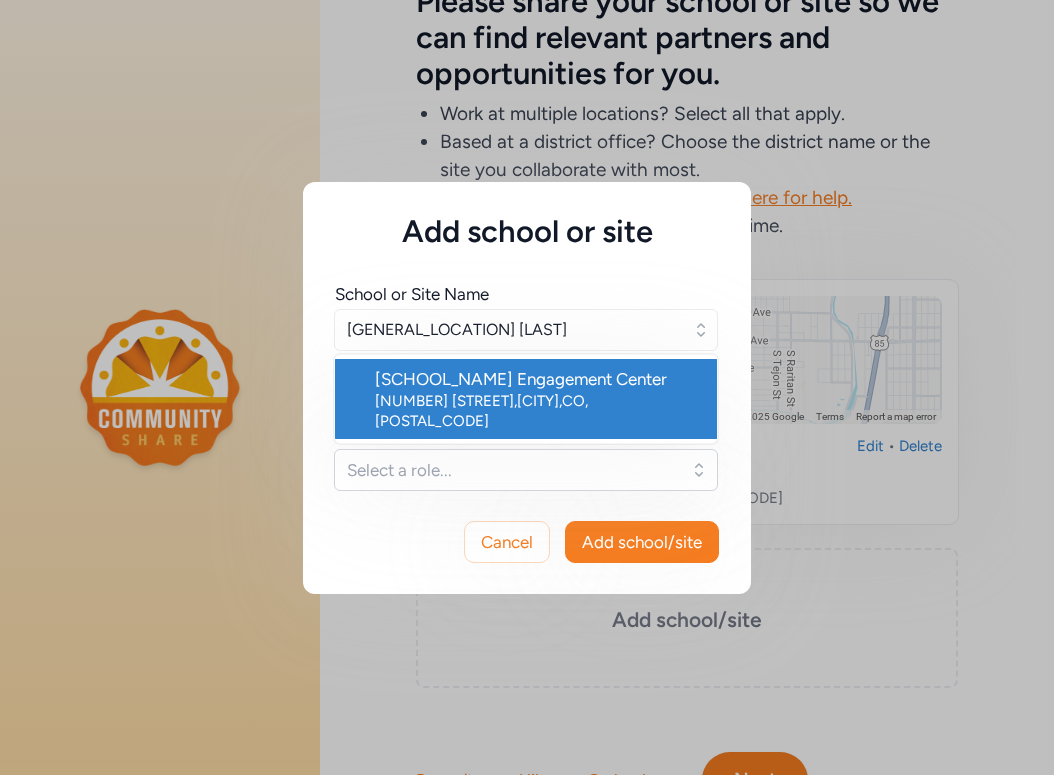 click on "[SCHOOL_NAME] Engagement Center" at bounding box center [538, 379] 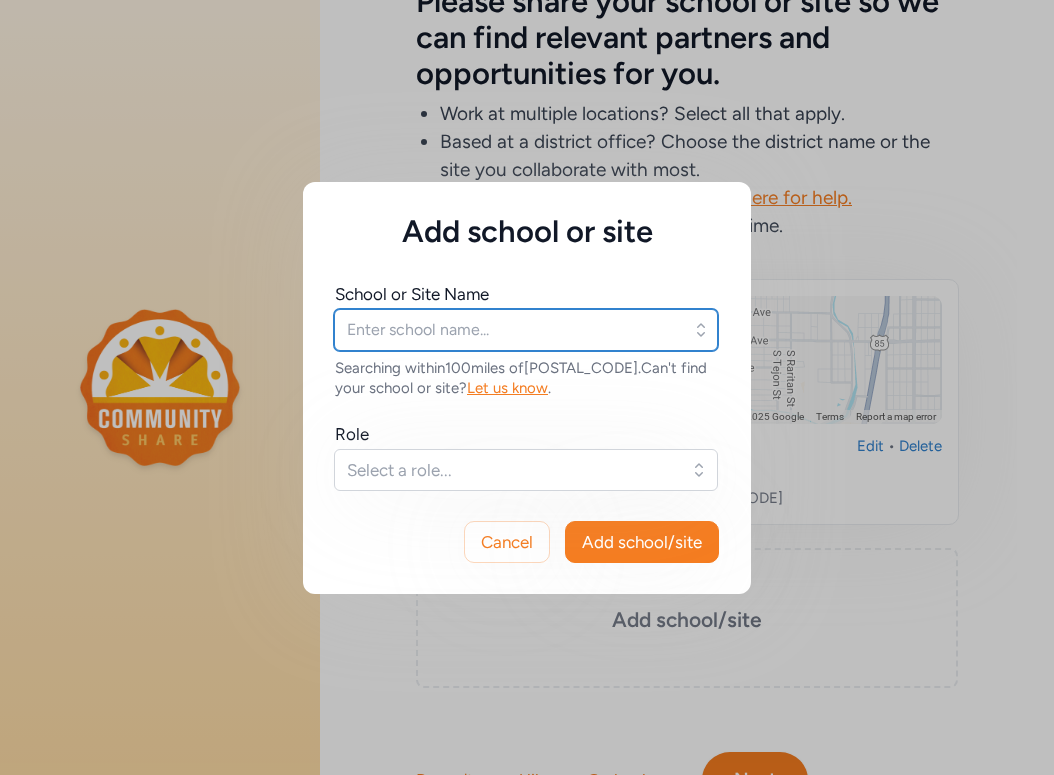 type on "[SCHOOL_NAME] Engagement Center" 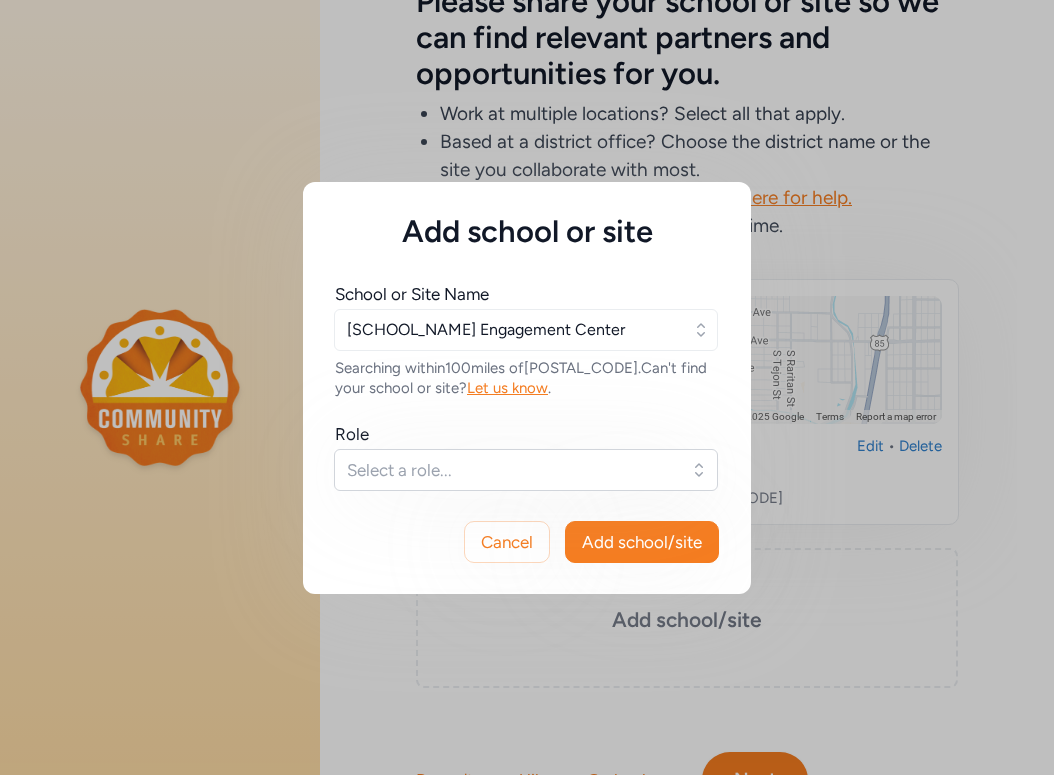 drag, startPoint x: 609, startPoint y: 470, endPoint x: 619, endPoint y: 464, distance: 11.661903 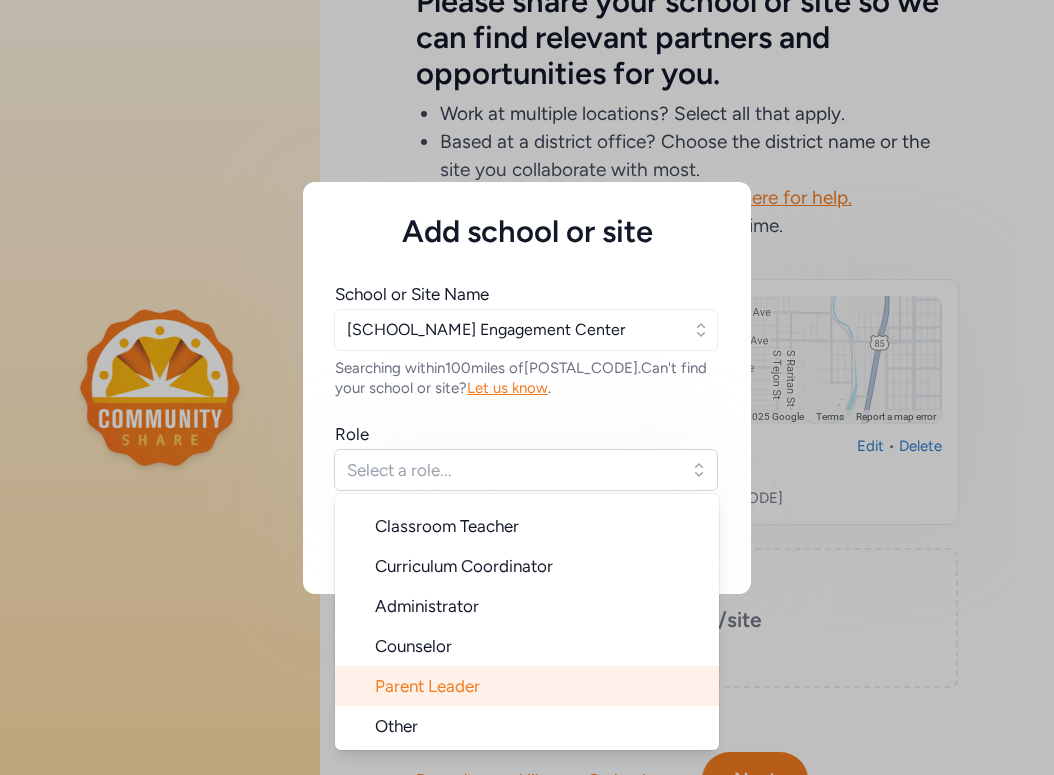 scroll, scrollTop: 32, scrollLeft: 0, axis: vertical 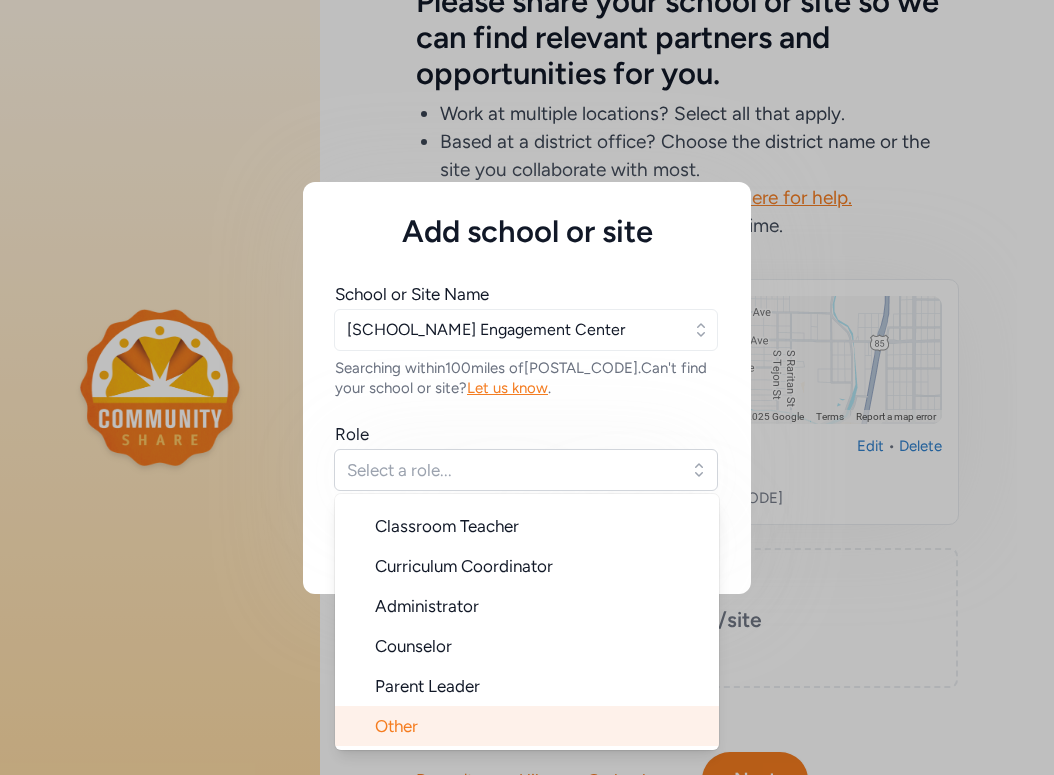 click on "Other" at bounding box center (527, 726) 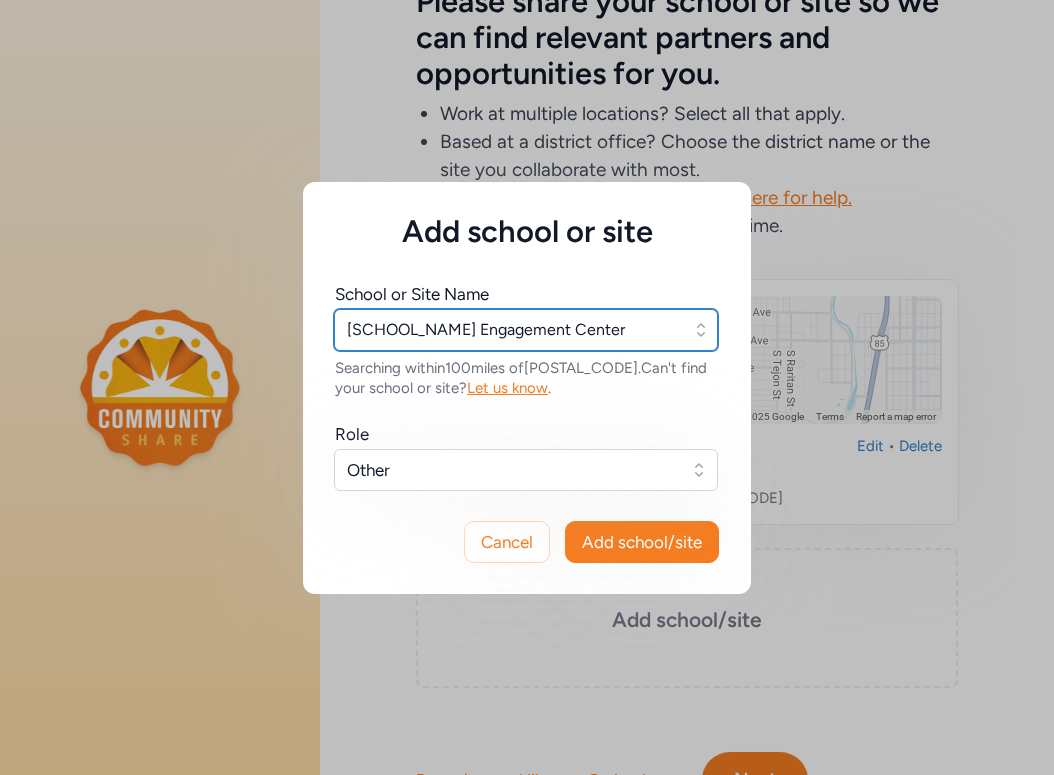 click on "[SCHOOL_NAME] Engagement Center" at bounding box center (526, 330) 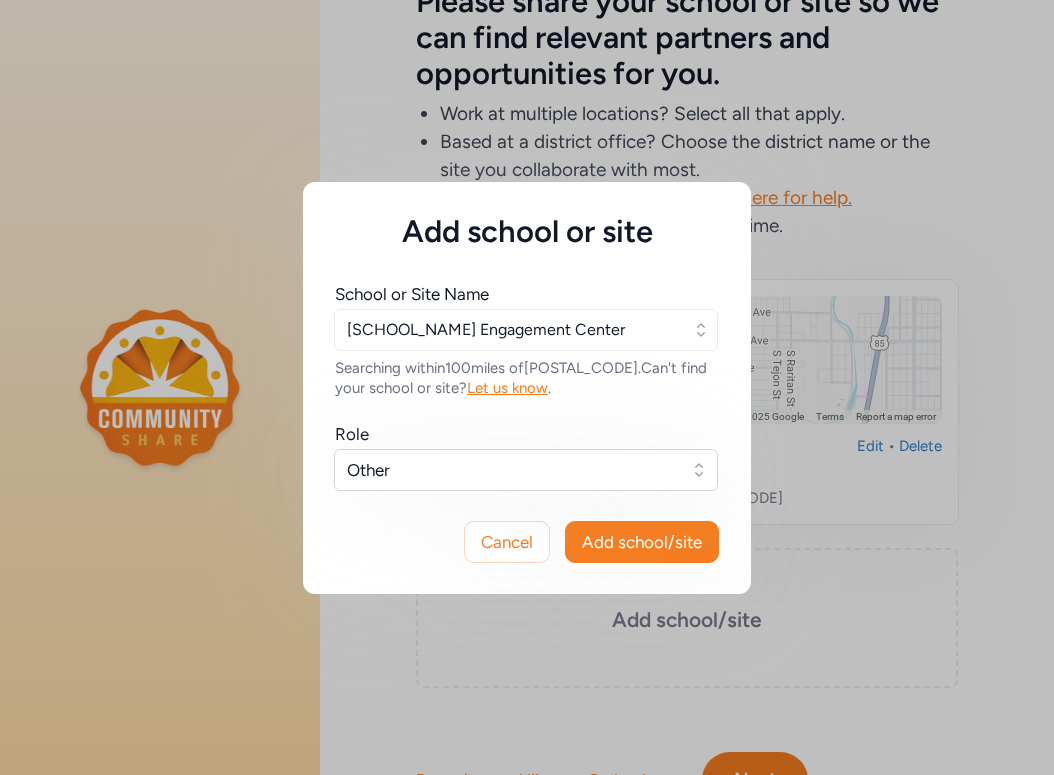 click on "Other" at bounding box center (512, 470) 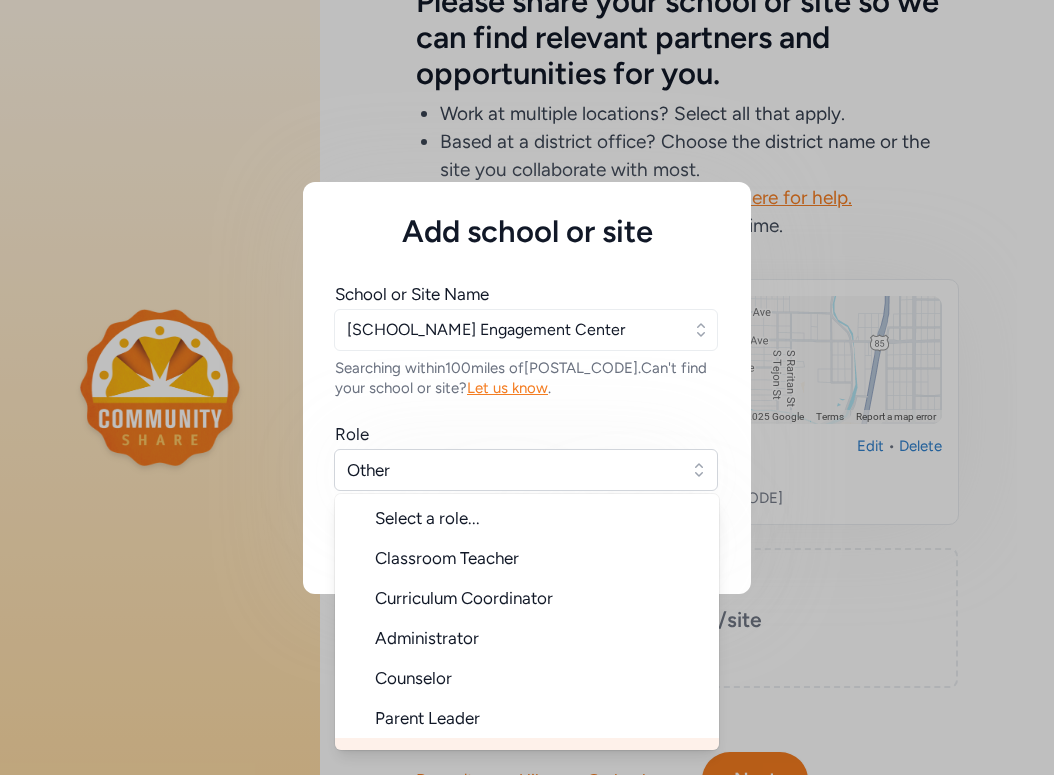 scroll, scrollTop: 28, scrollLeft: 0, axis: vertical 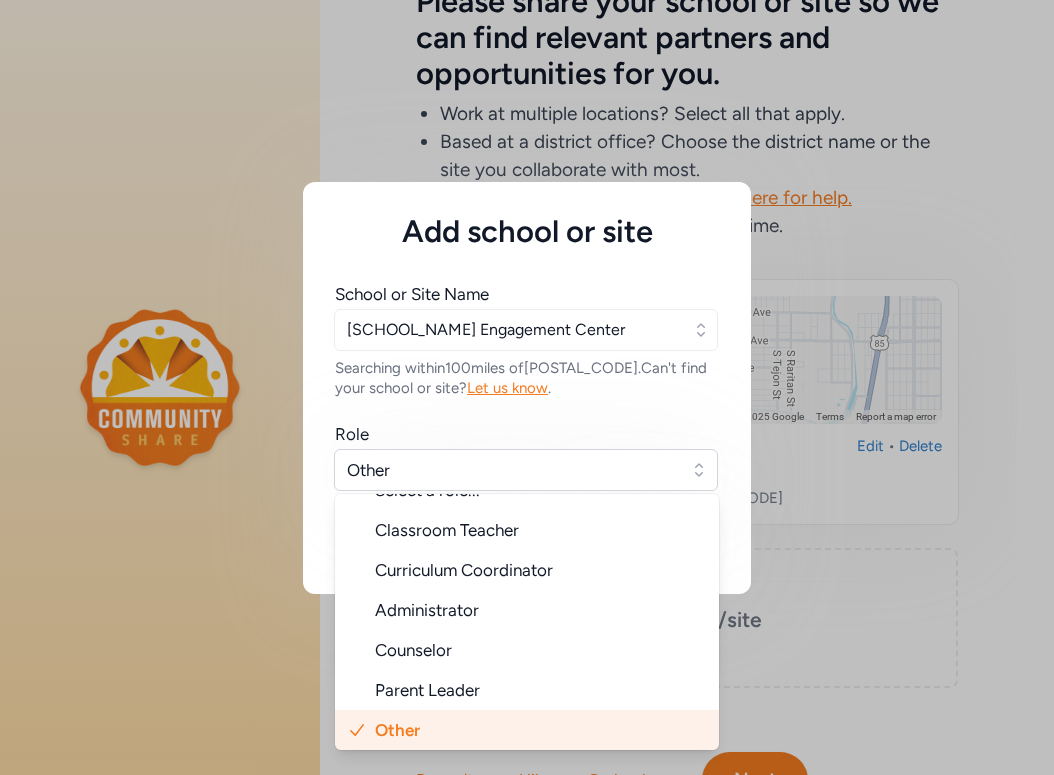 click on "Other" at bounding box center (512, 470) 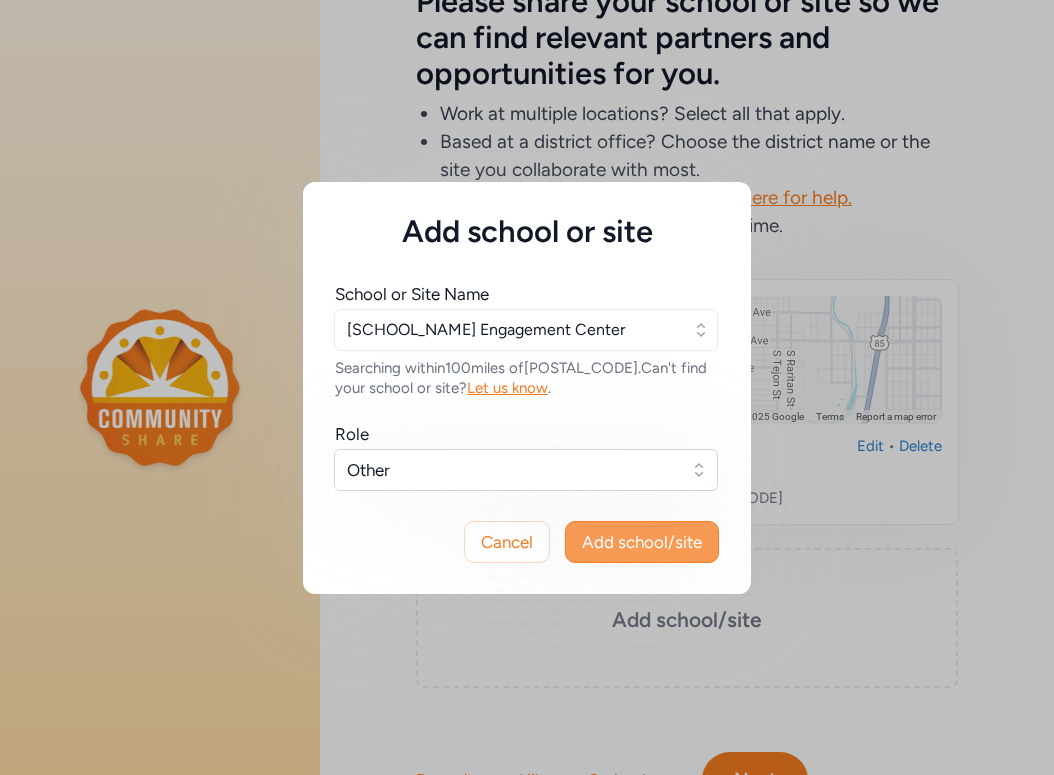 click on "Add school/site" at bounding box center [642, 542] 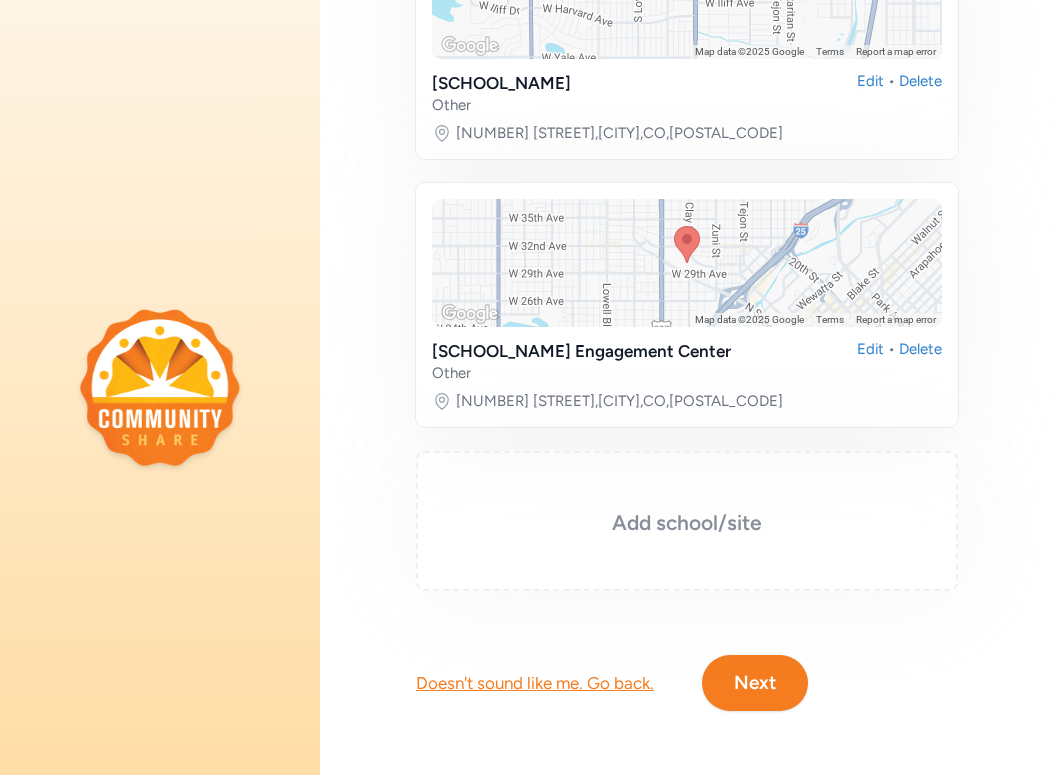 scroll, scrollTop: 501, scrollLeft: 0, axis: vertical 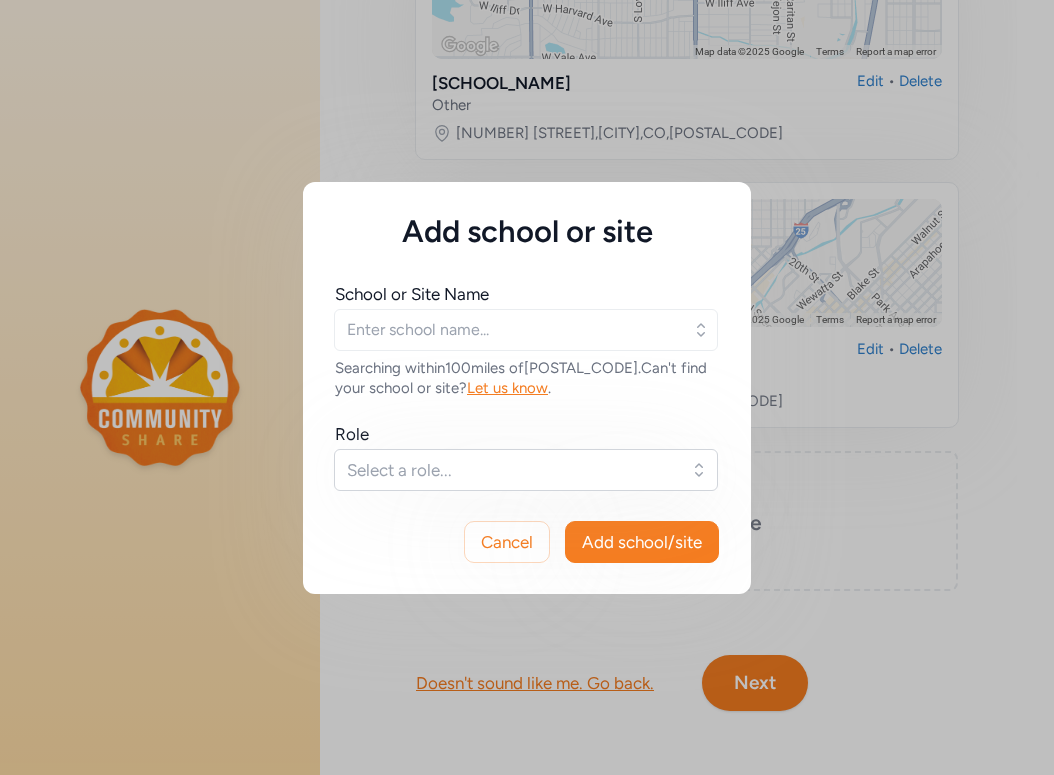 click 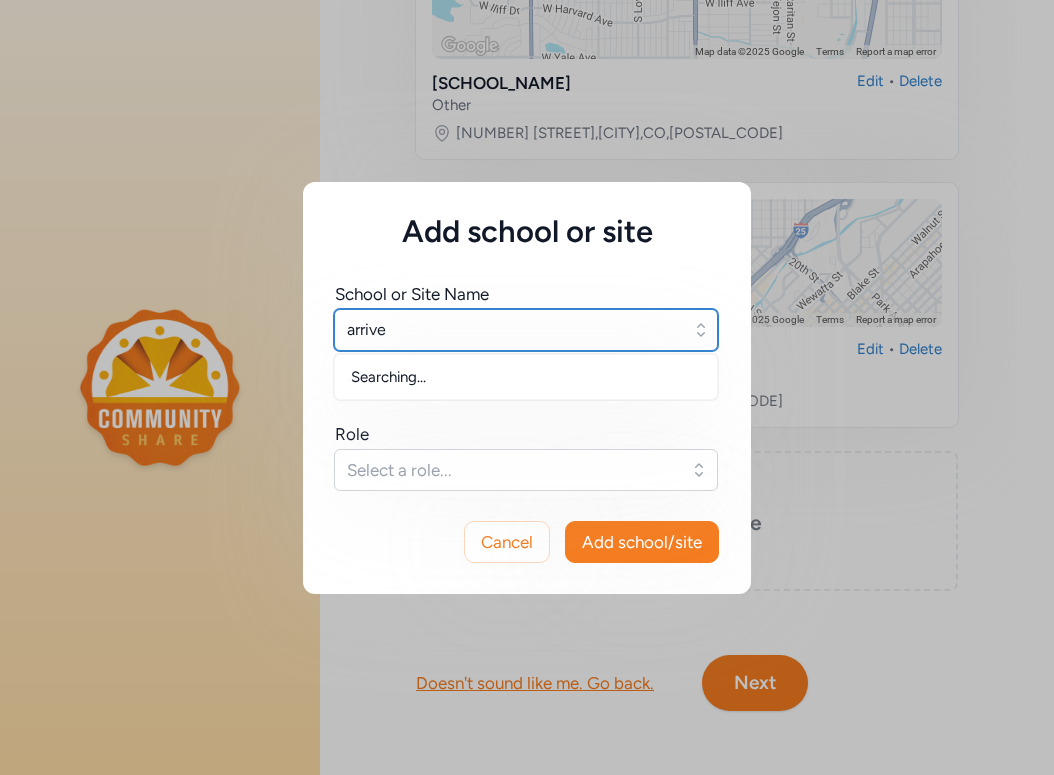 drag, startPoint x: 647, startPoint y: 404, endPoint x: 681, endPoint y: 336, distance: 76.02631 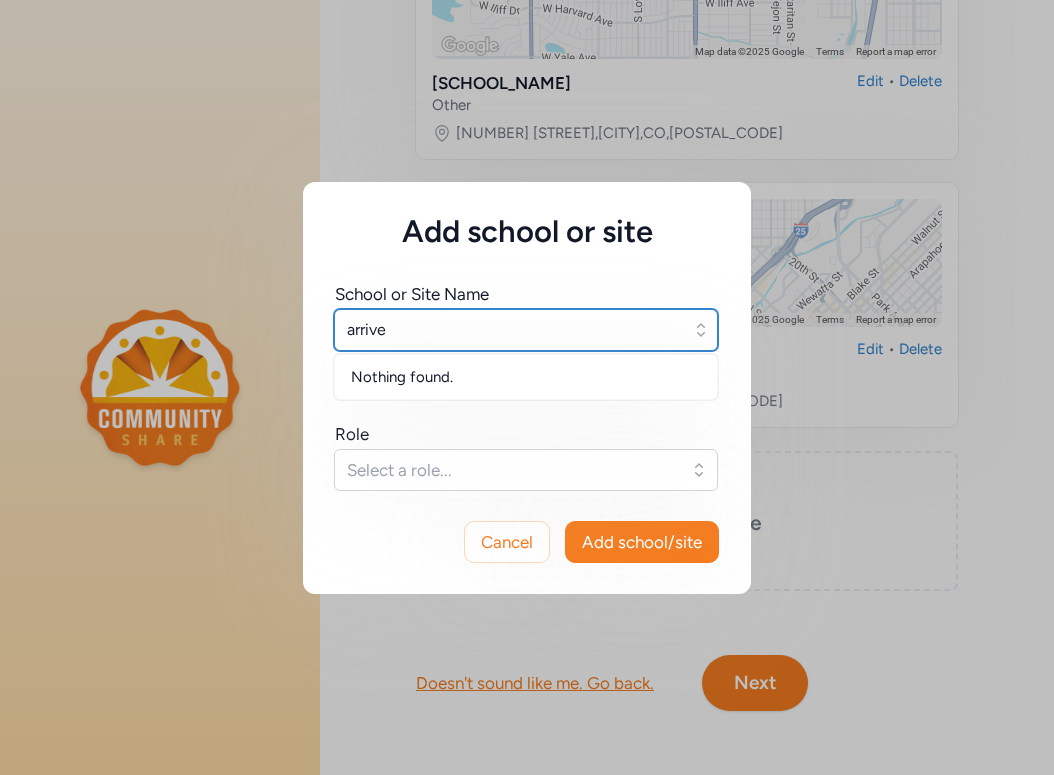 type on "arrive" 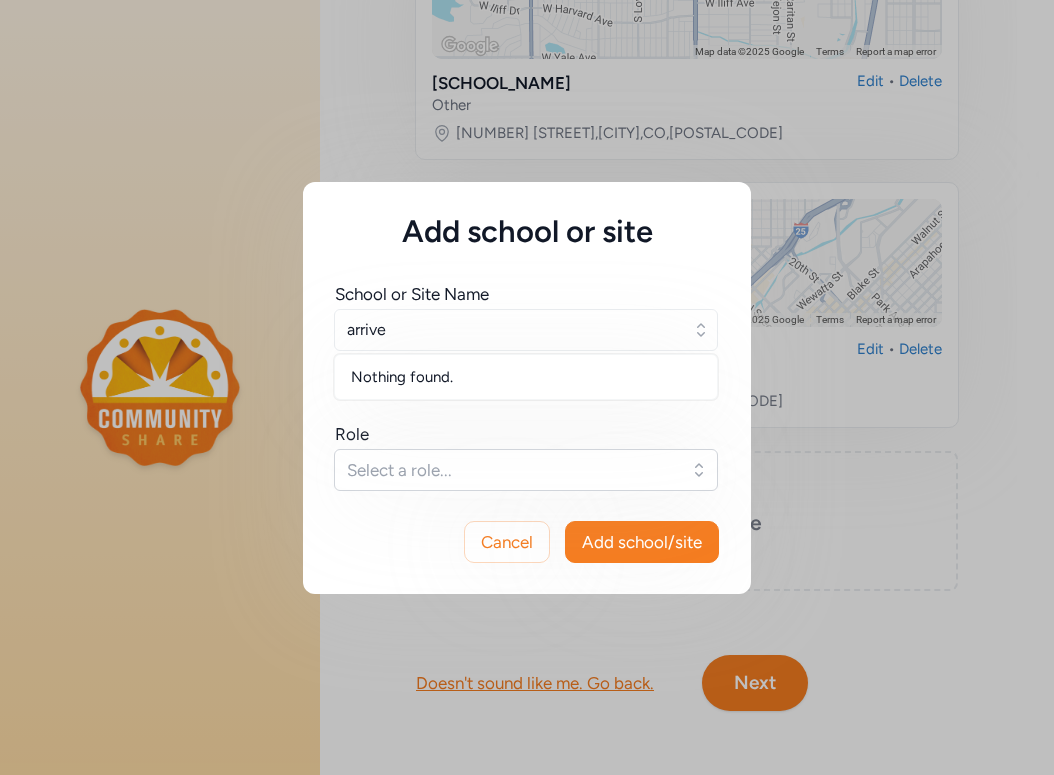 click 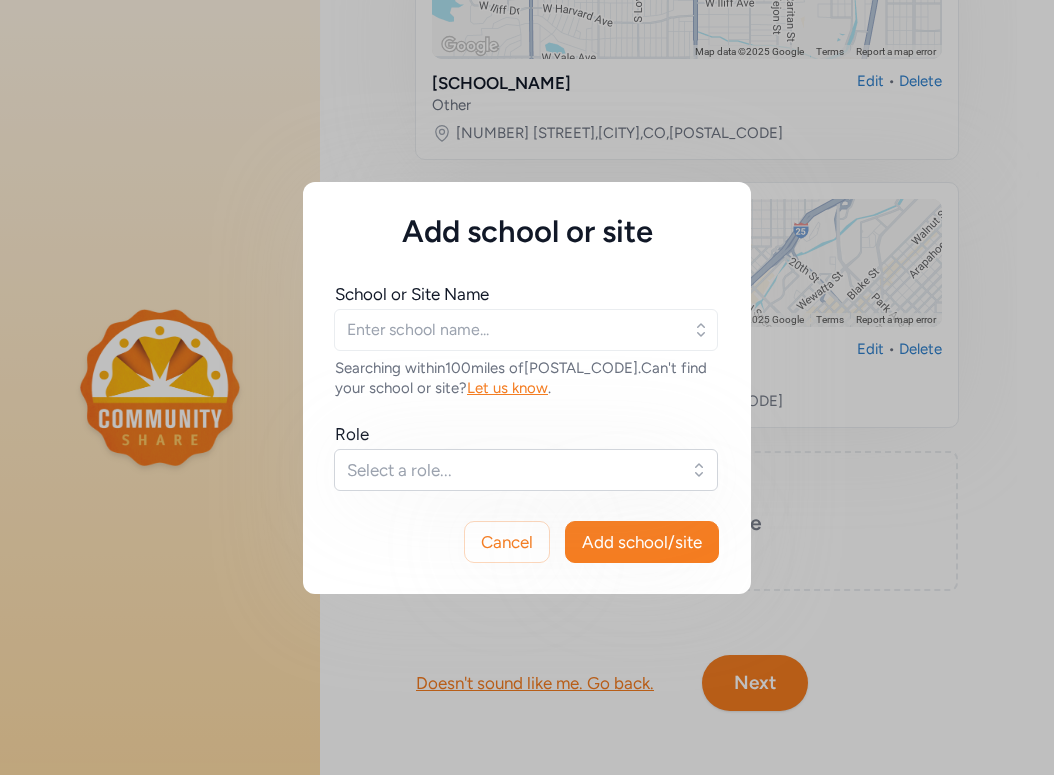 click 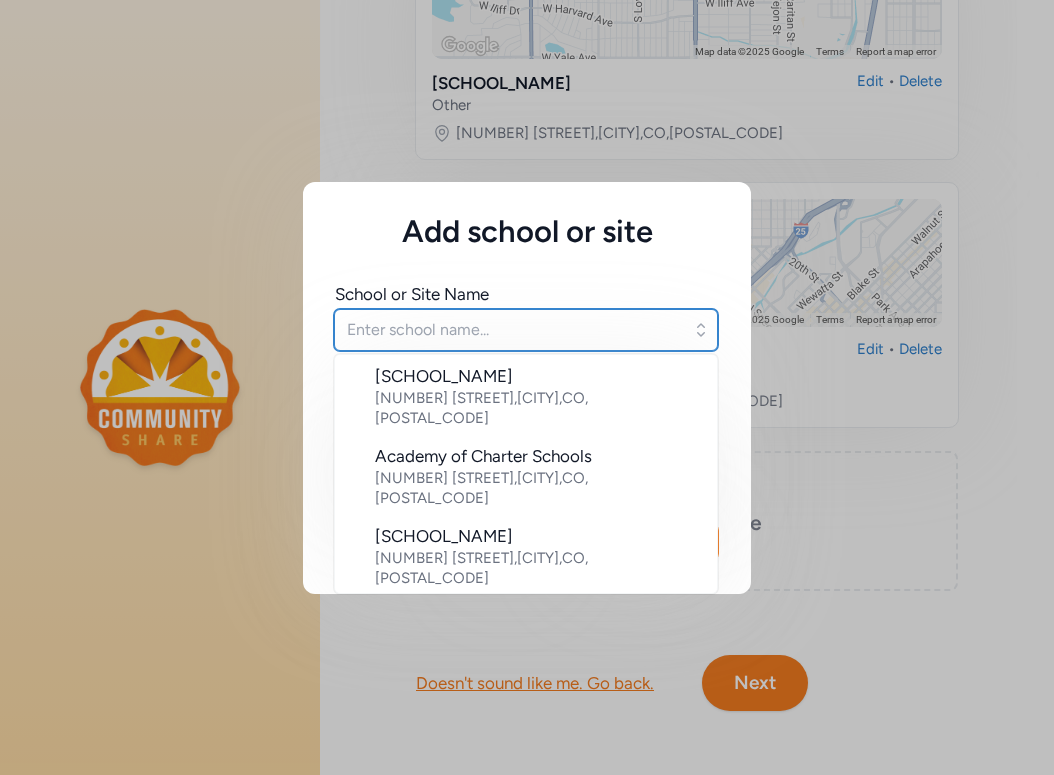 scroll, scrollTop: 1138, scrollLeft: 0, axis: vertical 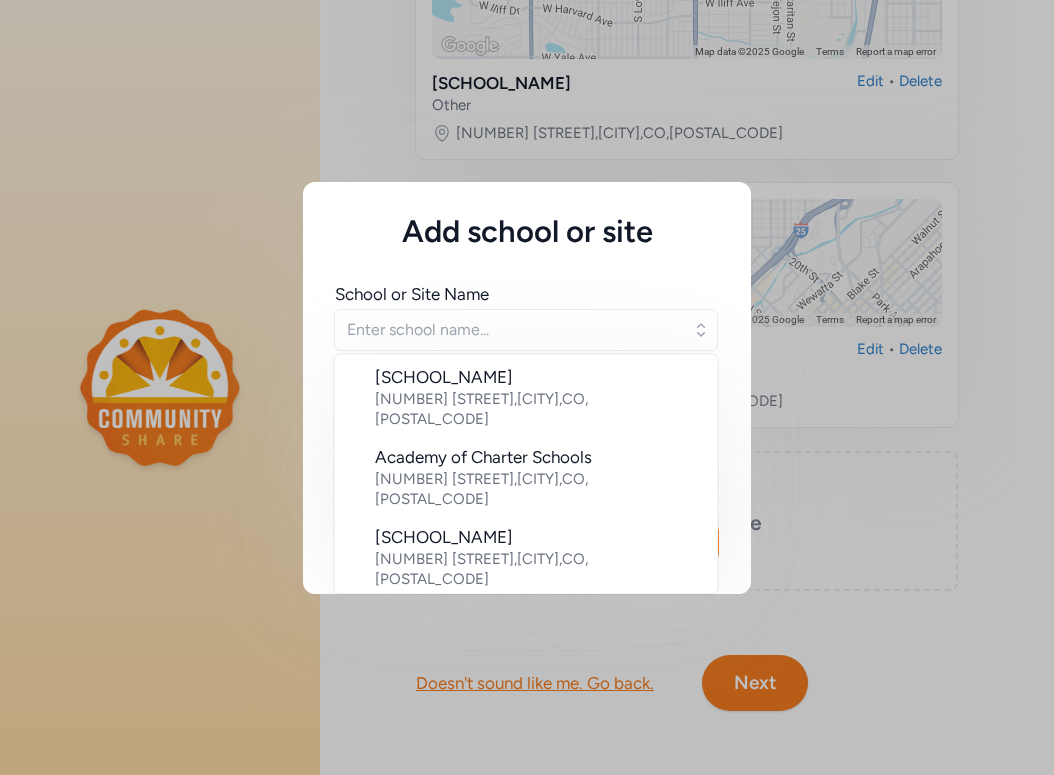 click on "Add school or site School or Site Name [GENERAL_LOCATION] North High School Nothing found. Searching within [DISTANCE] of [POSTAL_CODE]. Can't find your school or site? Let us know. Role Select a role..." at bounding box center [527, 387] 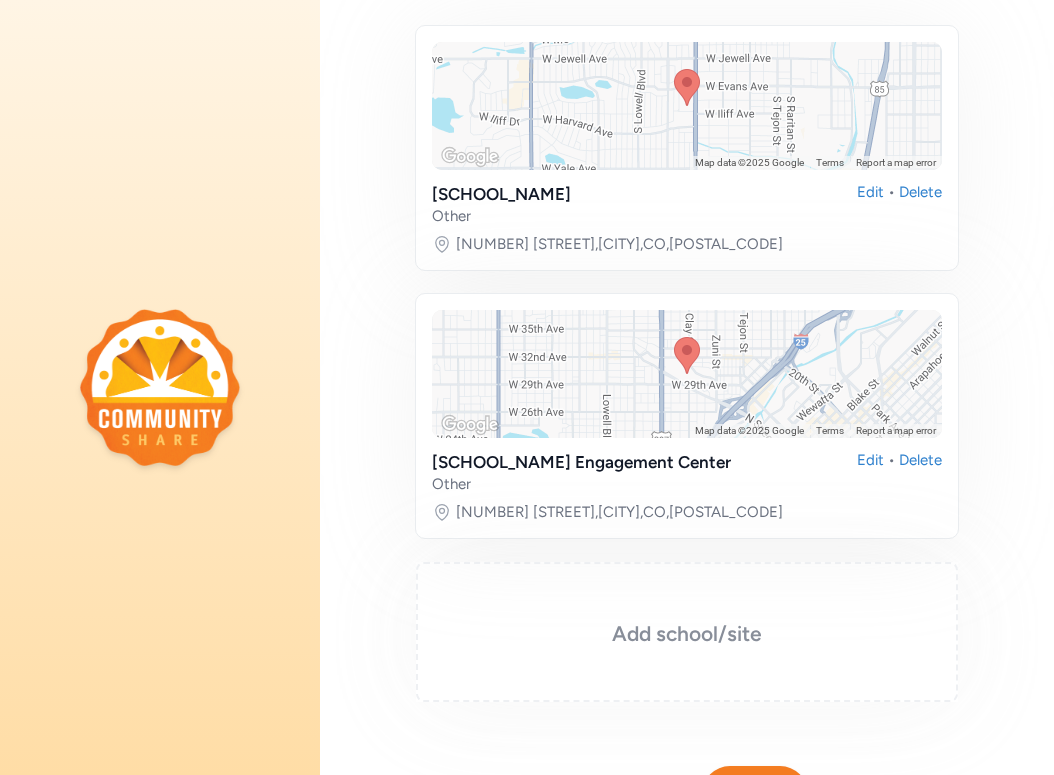 scroll, scrollTop: 380, scrollLeft: 0, axis: vertical 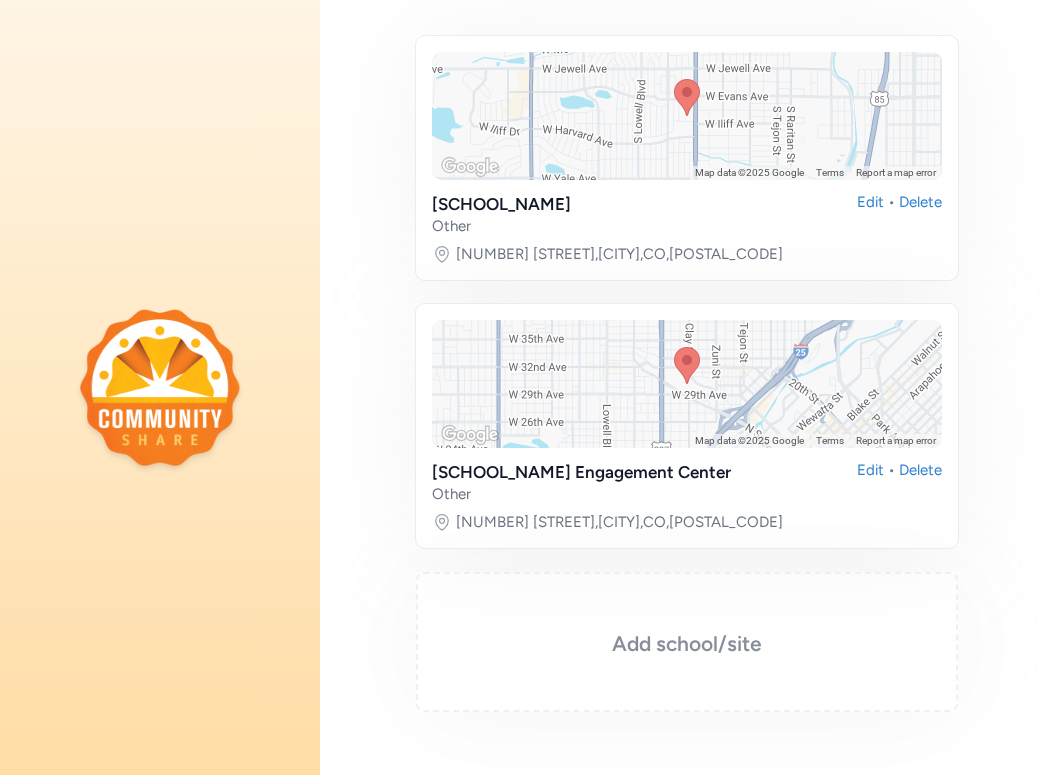 click on "Add school/site" at bounding box center [687, 642] 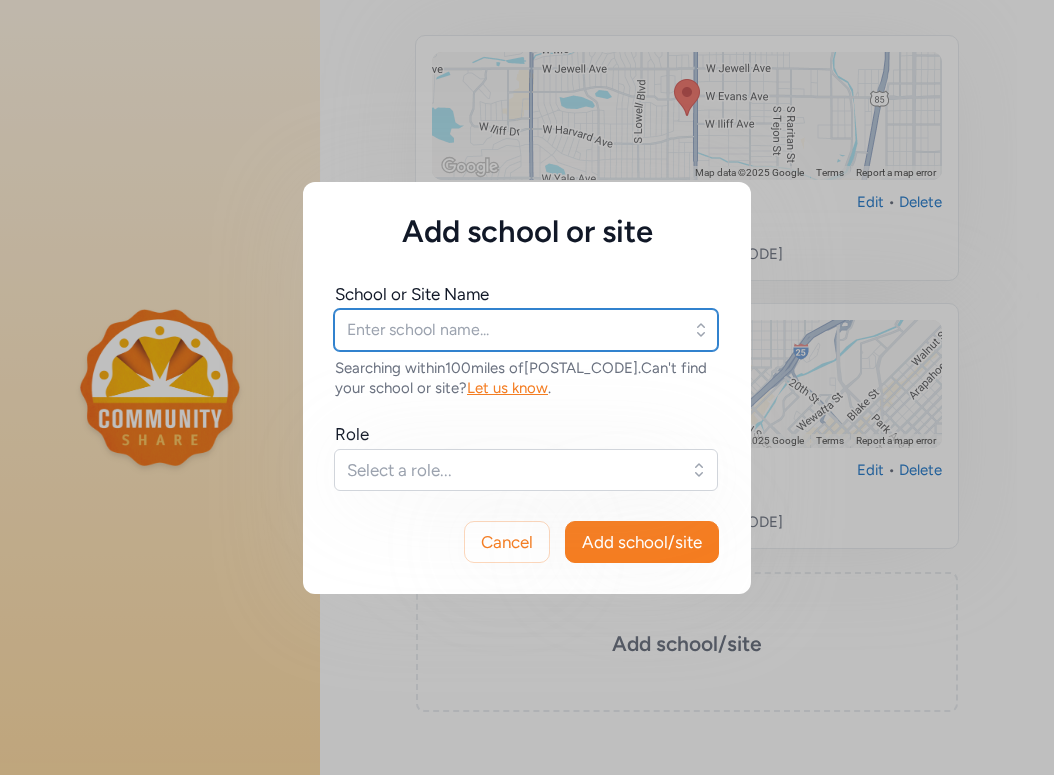 click at bounding box center (526, 330) 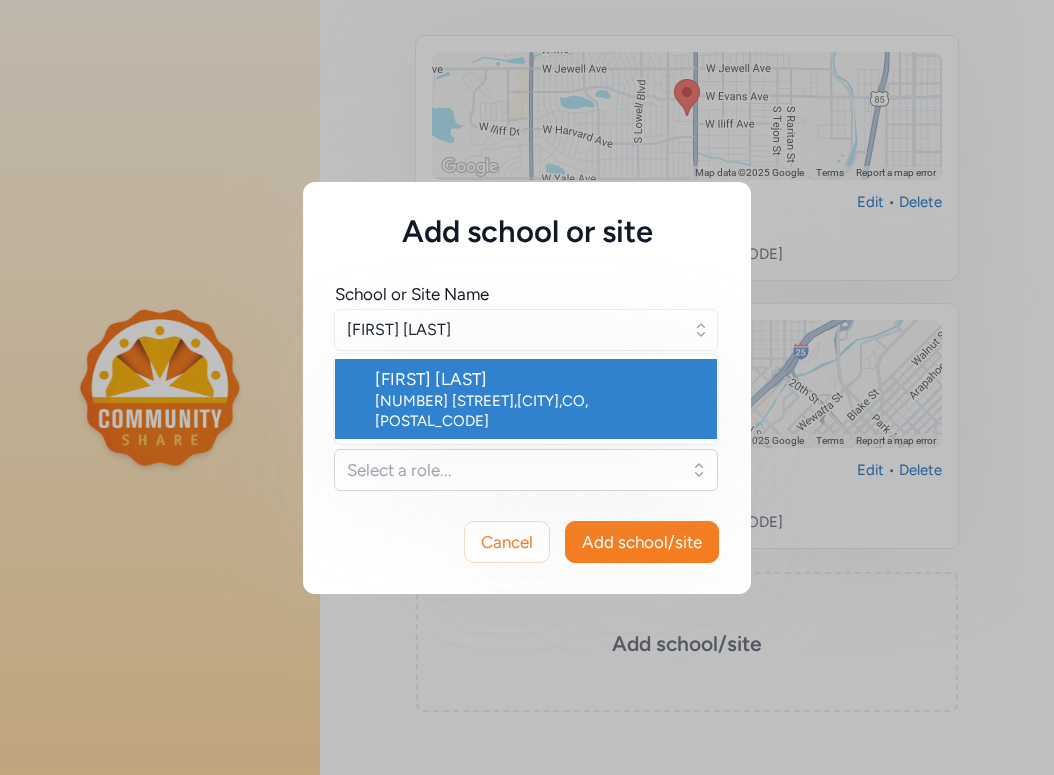 click on "[NUMBER] [STREET] , [CITY] , [STATE] , [POSTAL_CODE]" at bounding box center [538, 411] 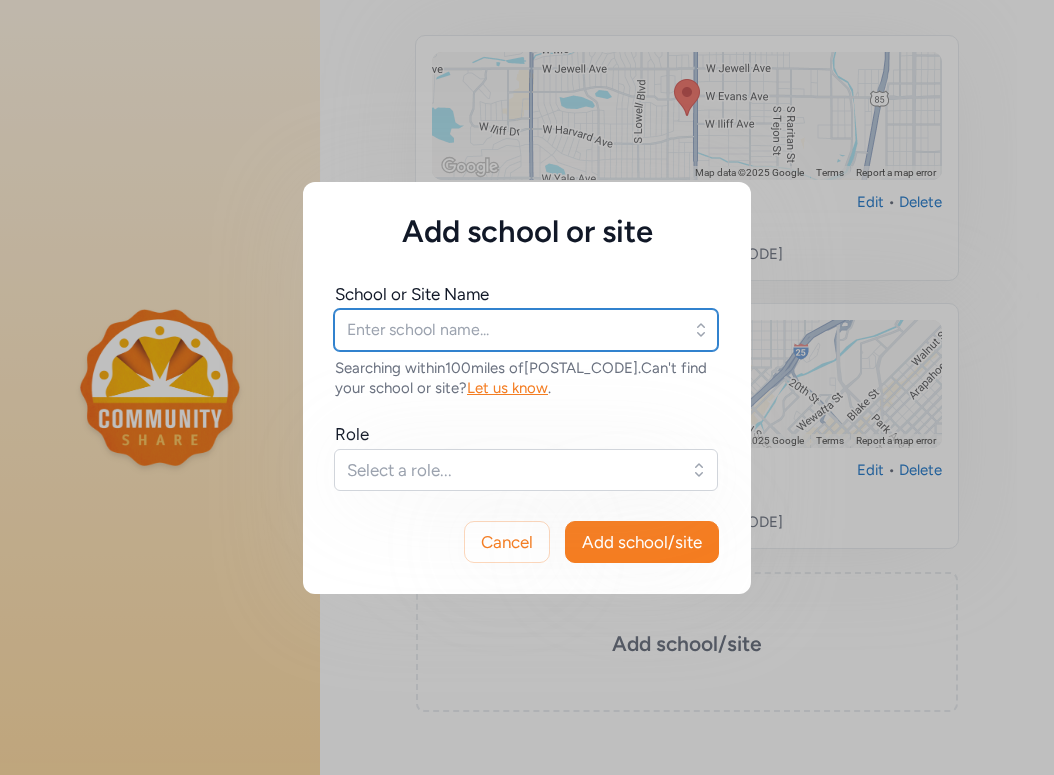 type on "[FIRST] [LAST]" 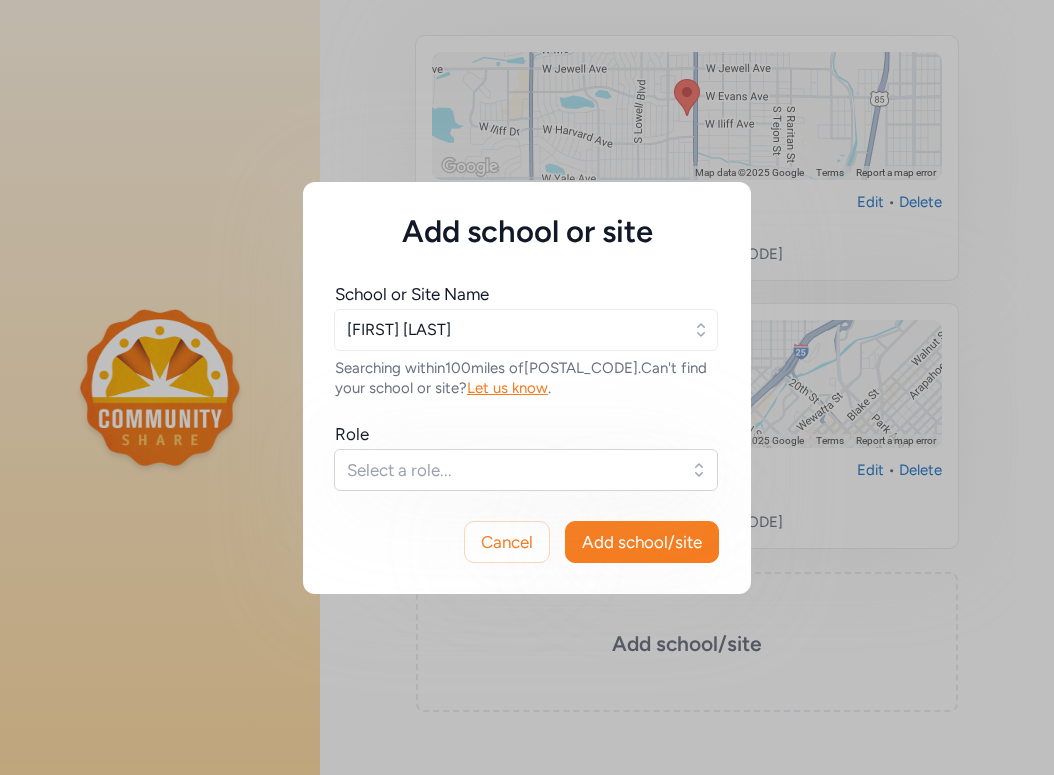 click on "Select a role..." at bounding box center [526, 470] 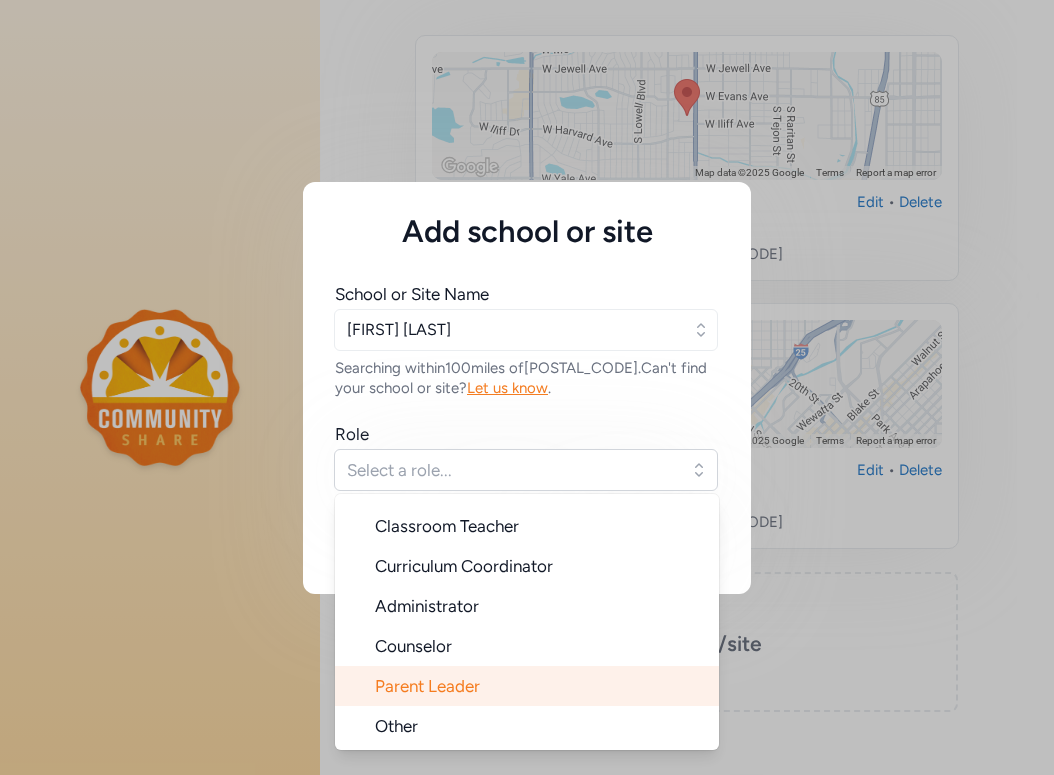 scroll, scrollTop: 32, scrollLeft: 0, axis: vertical 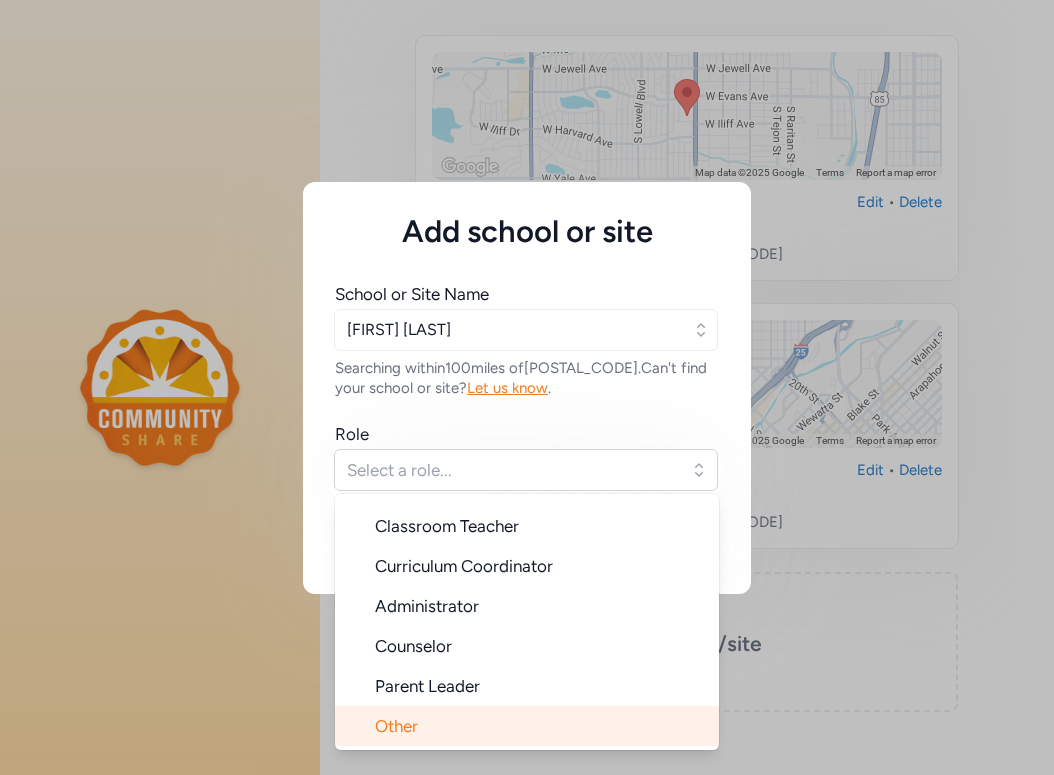 click on "Other" at bounding box center [527, 726] 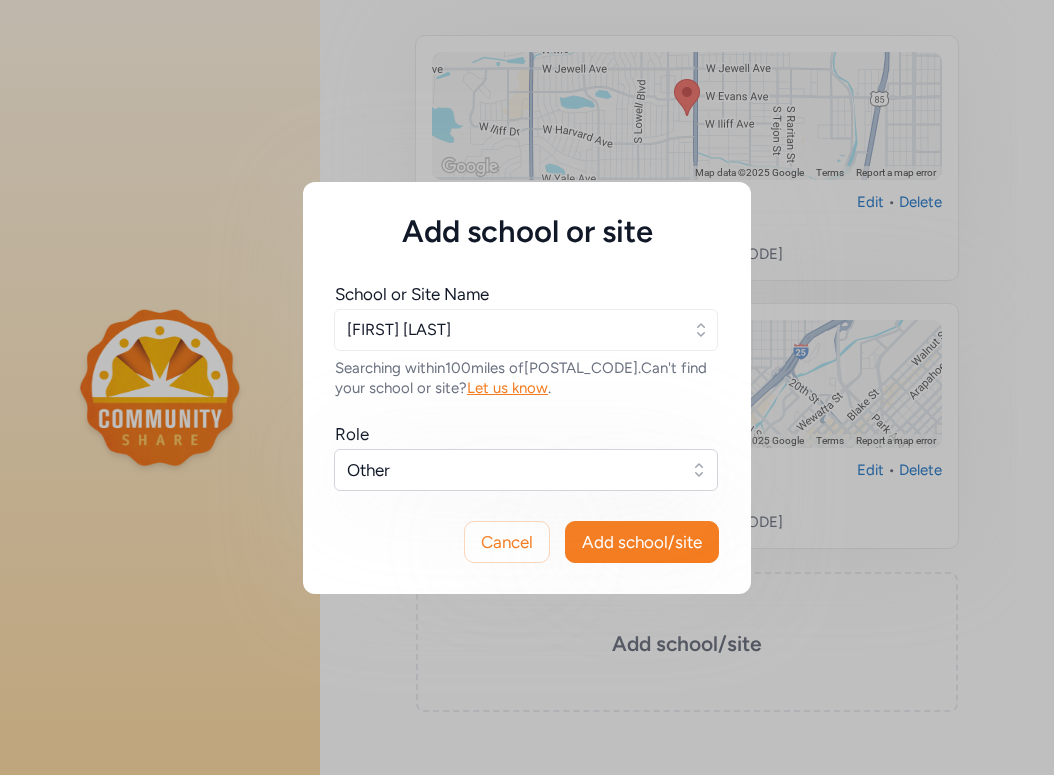 click on "Cancel Add school/site" at bounding box center (527, 542) 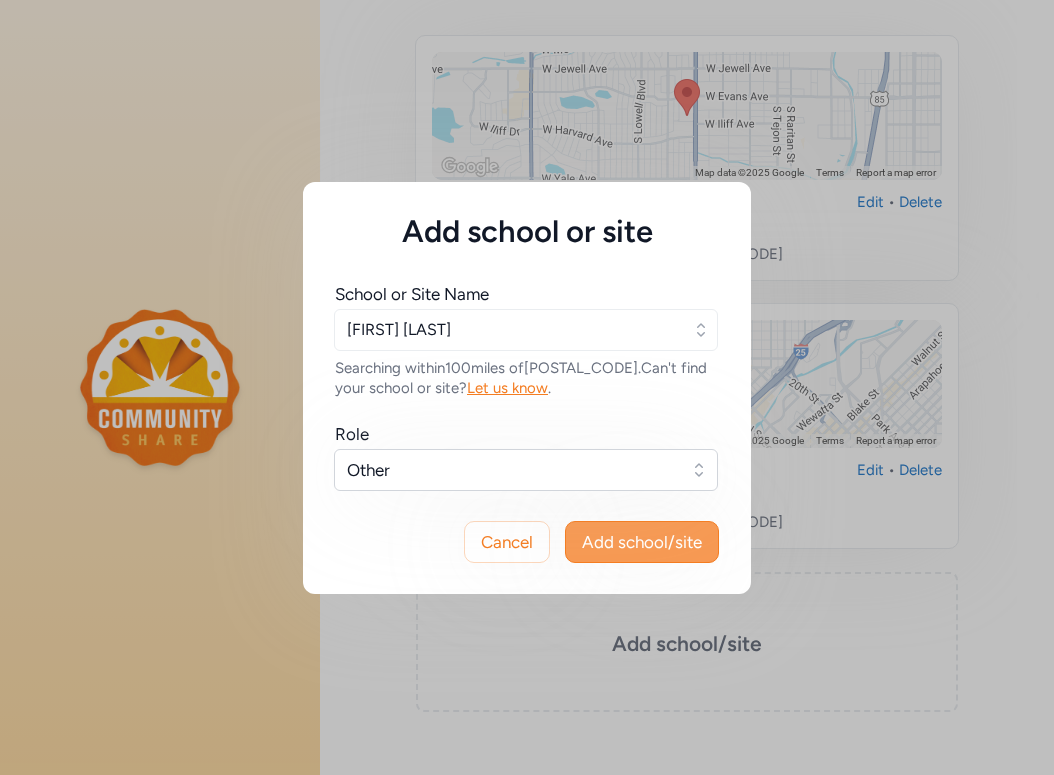 click on "Add school/site" at bounding box center [642, 542] 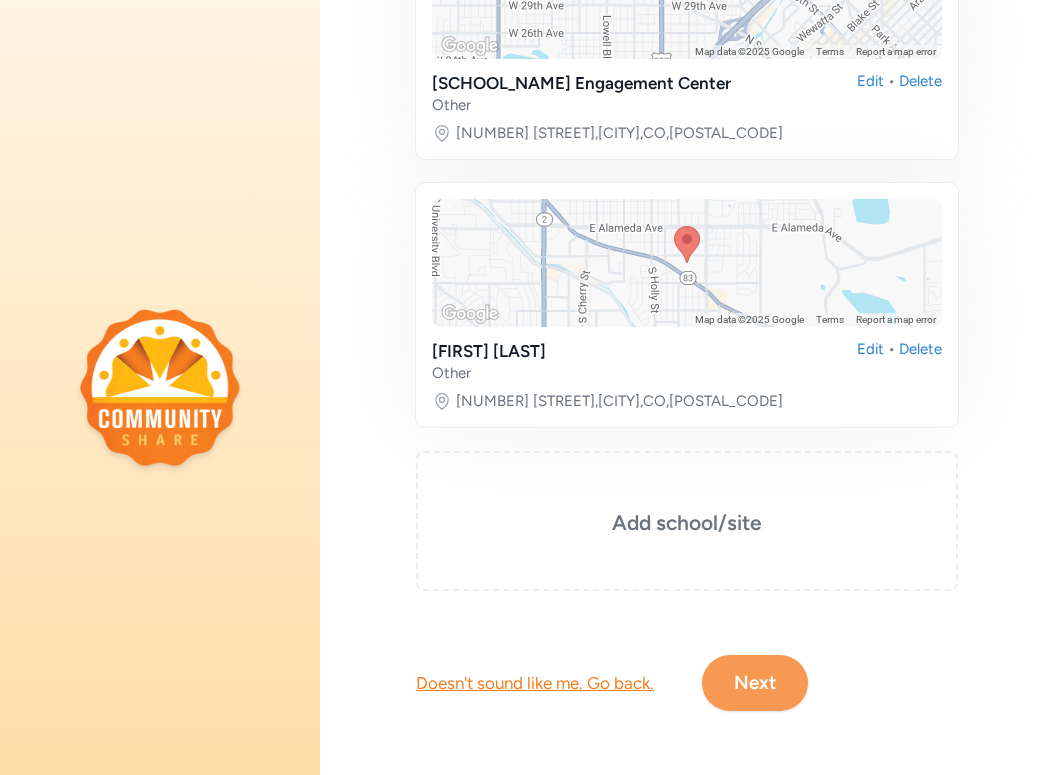 scroll, scrollTop: 769, scrollLeft: 0, axis: vertical 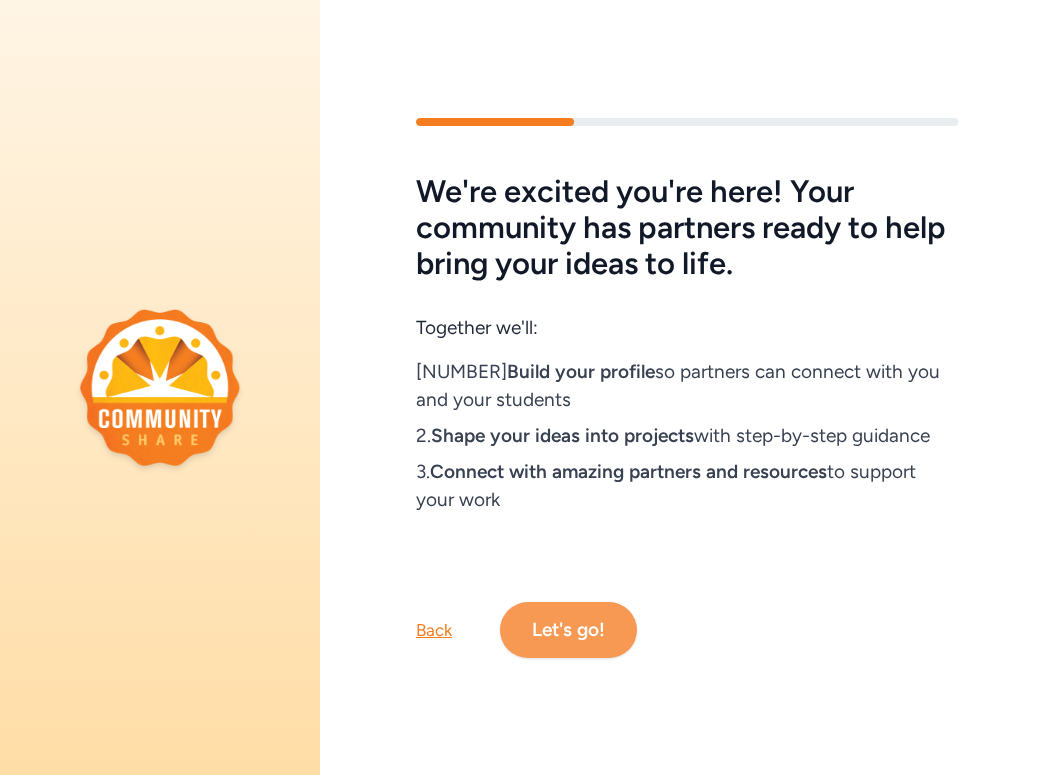 click on "Let's go!" at bounding box center [568, 630] 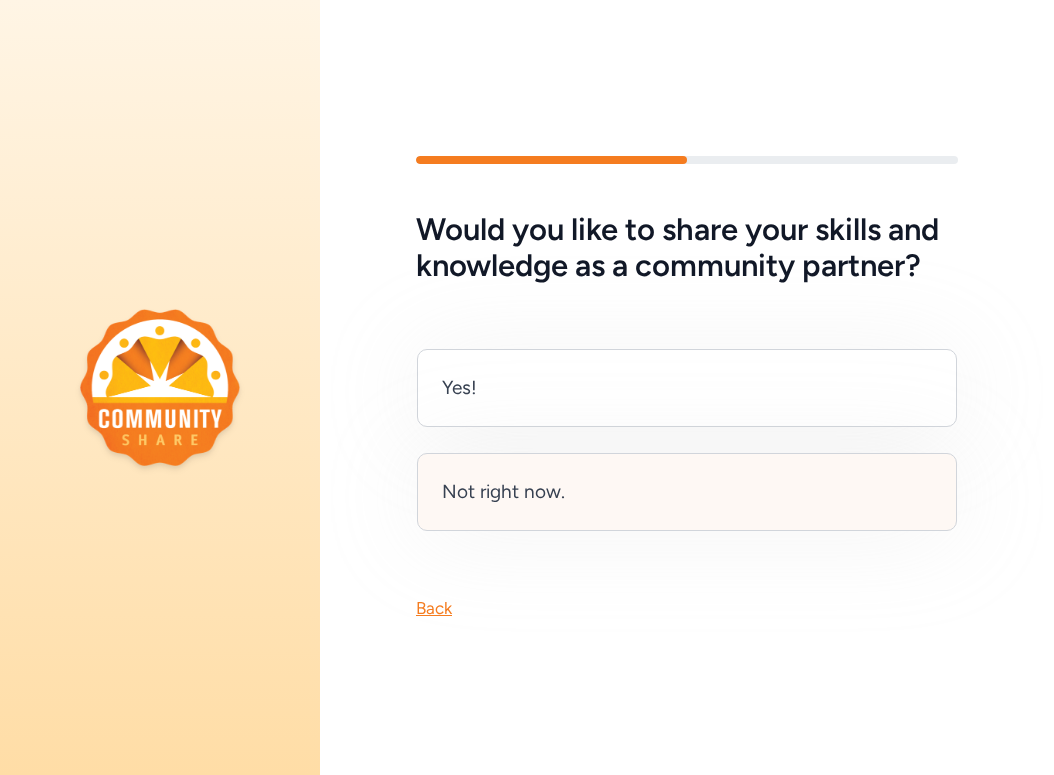 click on "Not right now." at bounding box center (687, 492) 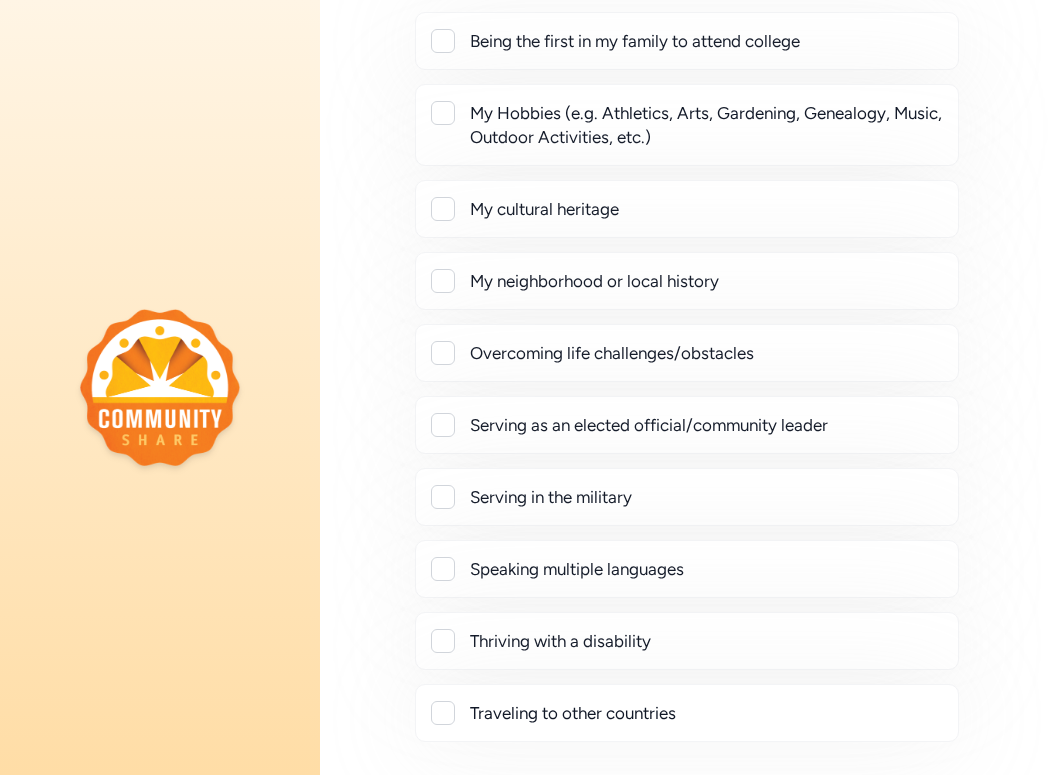 scroll, scrollTop: 277, scrollLeft: 0, axis: vertical 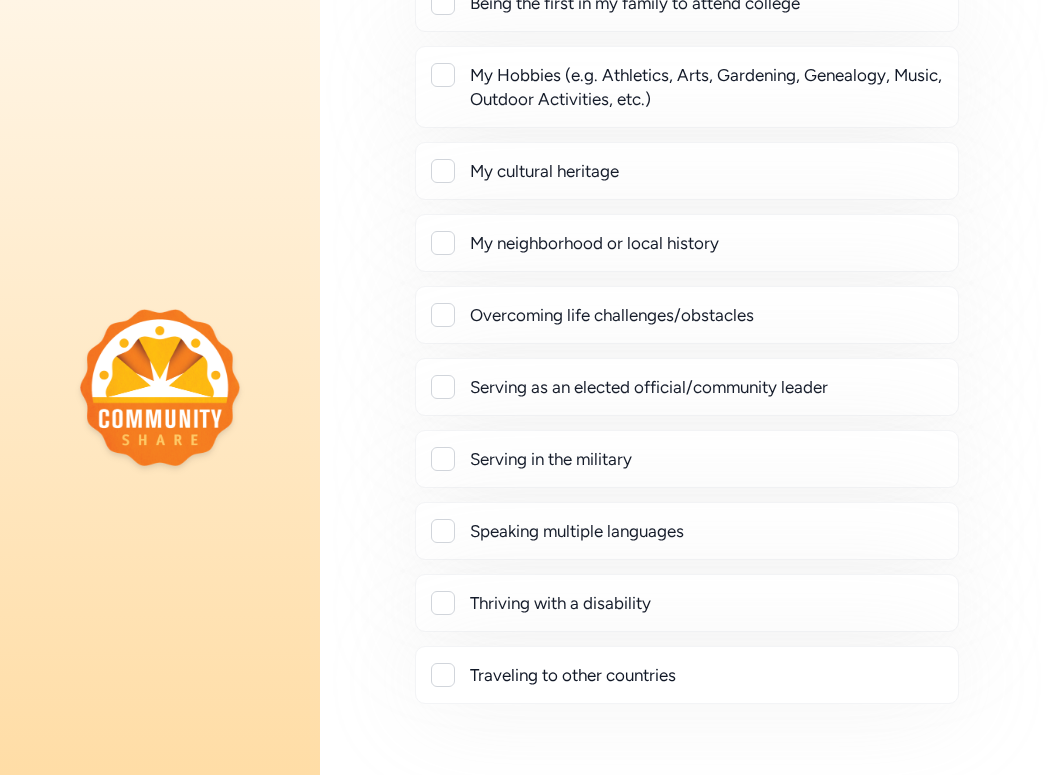 click on "Overcoming life challenges/obstacles" at bounding box center (706, 315) 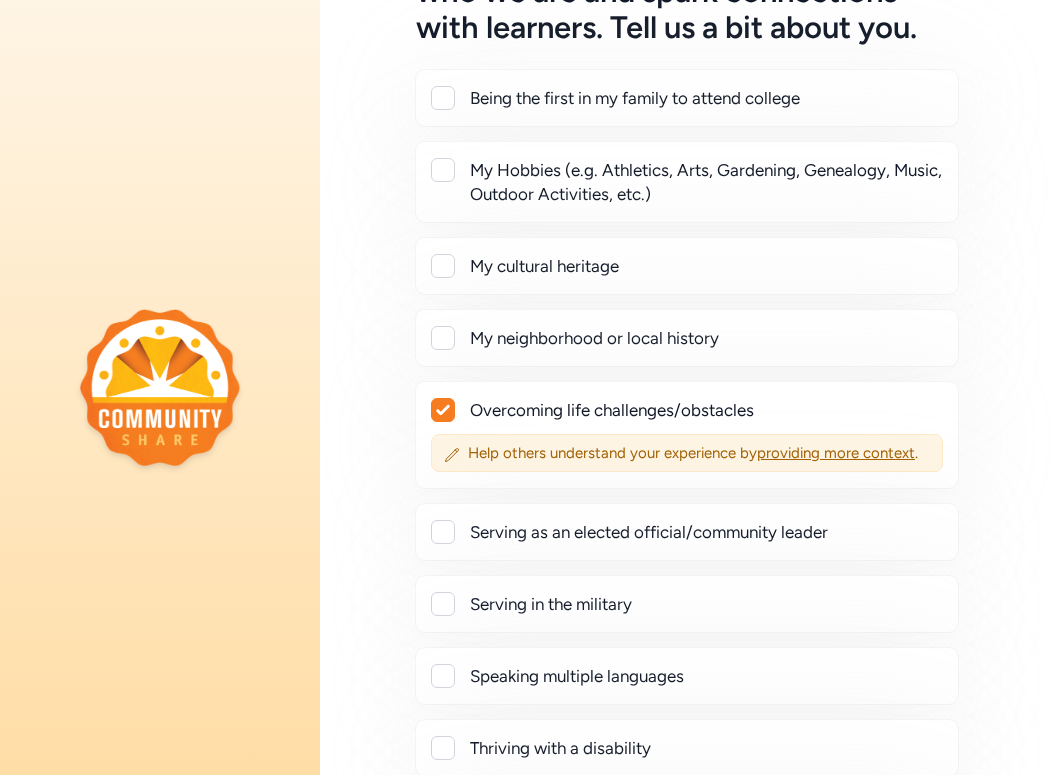 scroll, scrollTop: 175, scrollLeft: 0, axis: vertical 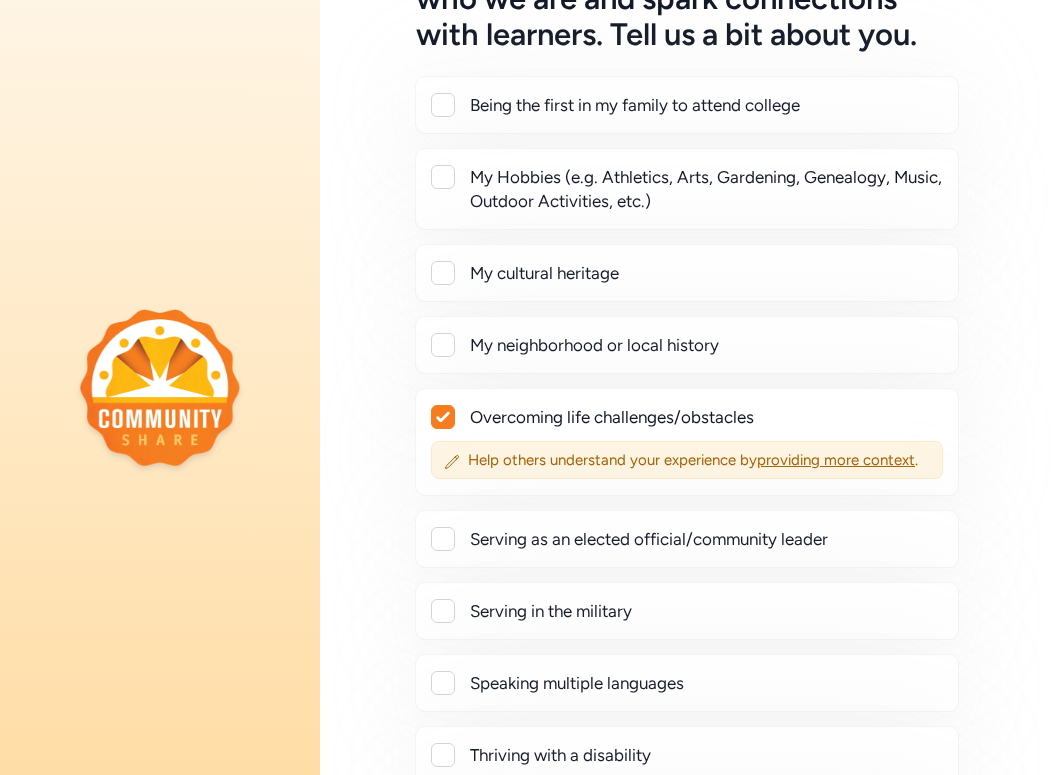 click on "My Hobbies (e.g. Athletics, Arts, Gardening, Genealogy, Music, Outdoor Activities, etc.)" at bounding box center (687, 189) 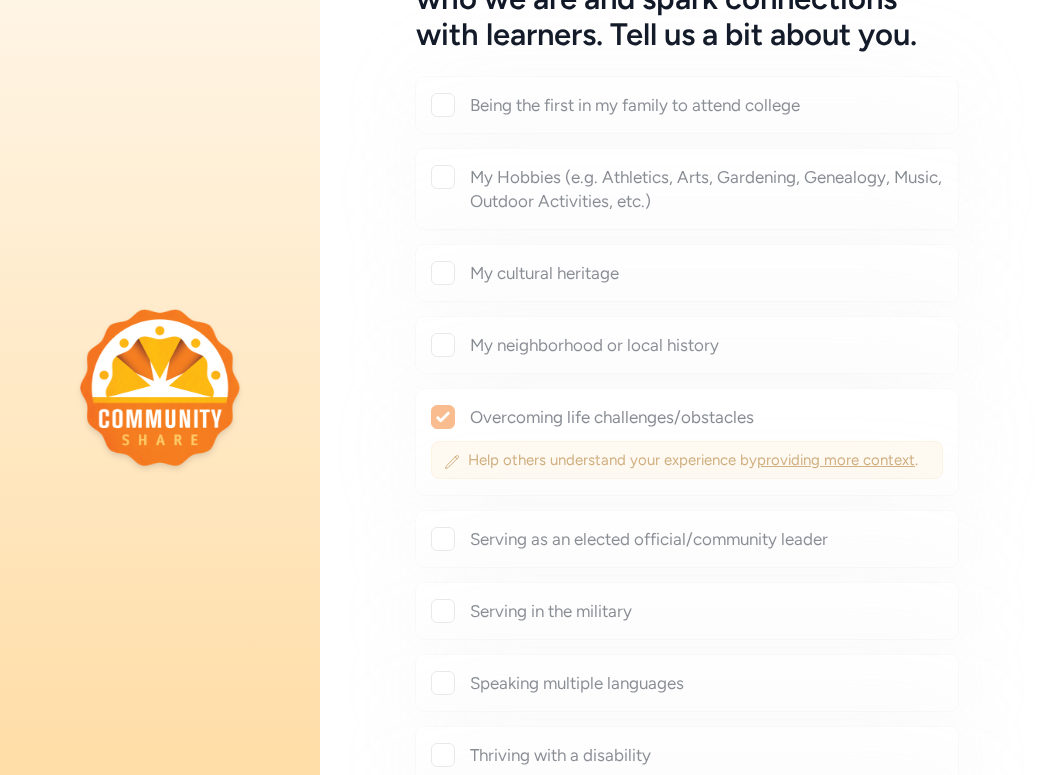 checkbox on "true" 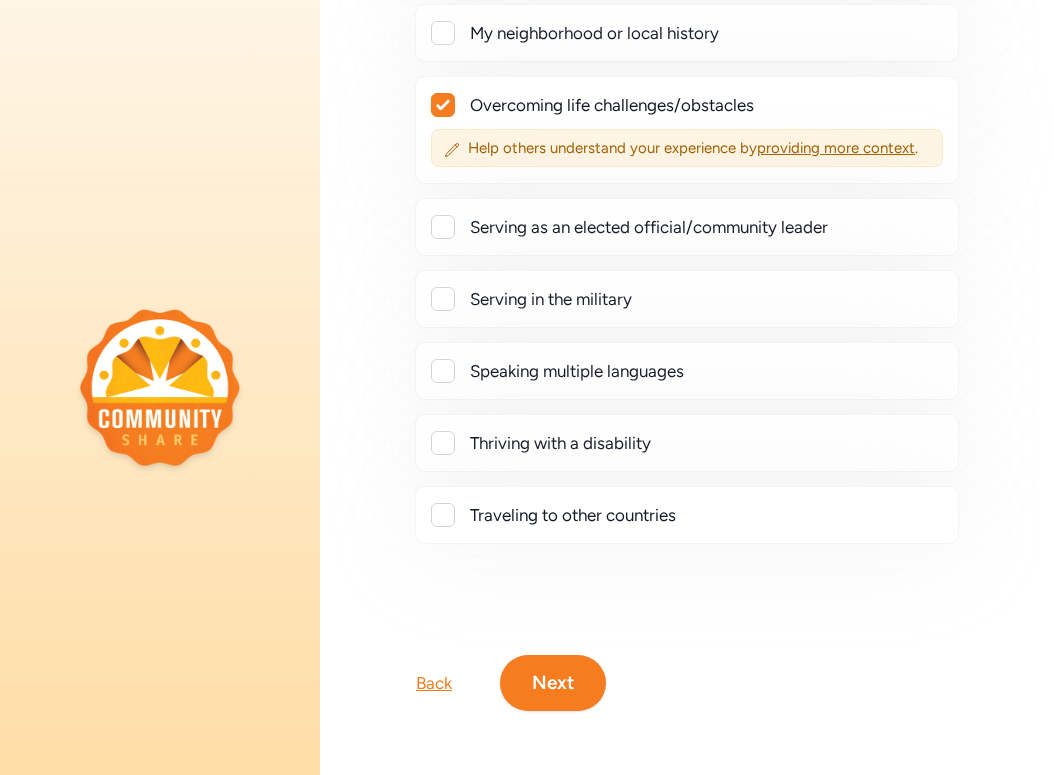 scroll, scrollTop: 537, scrollLeft: 0, axis: vertical 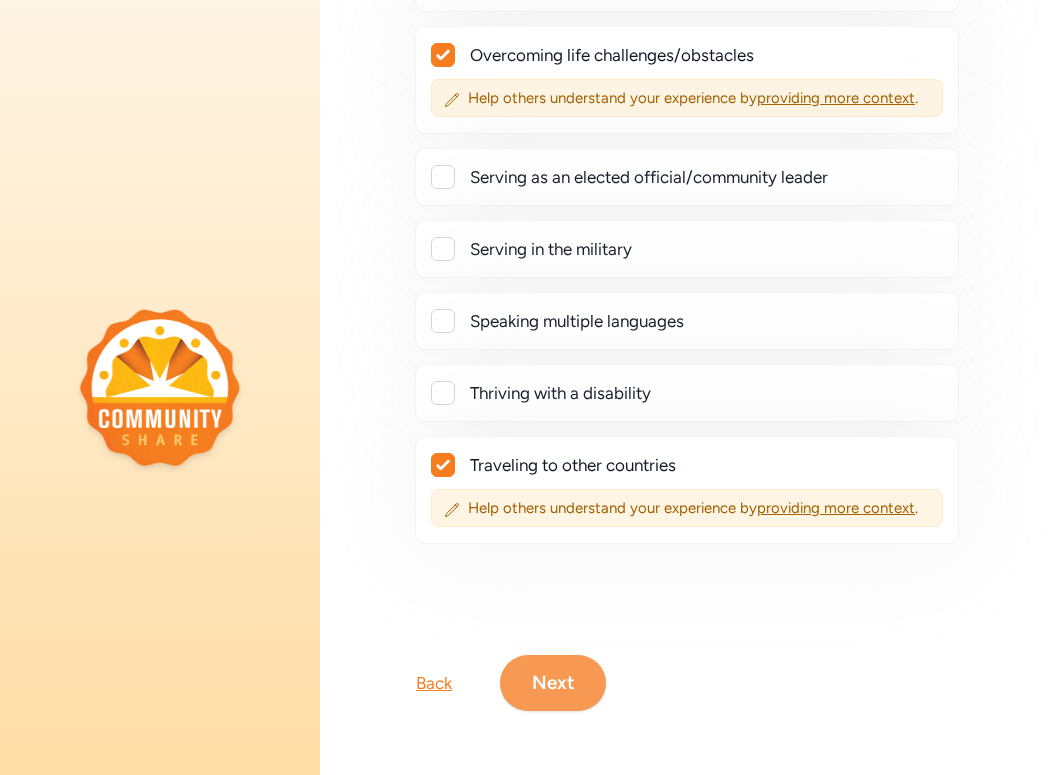 click on "Next" at bounding box center [553, 683] 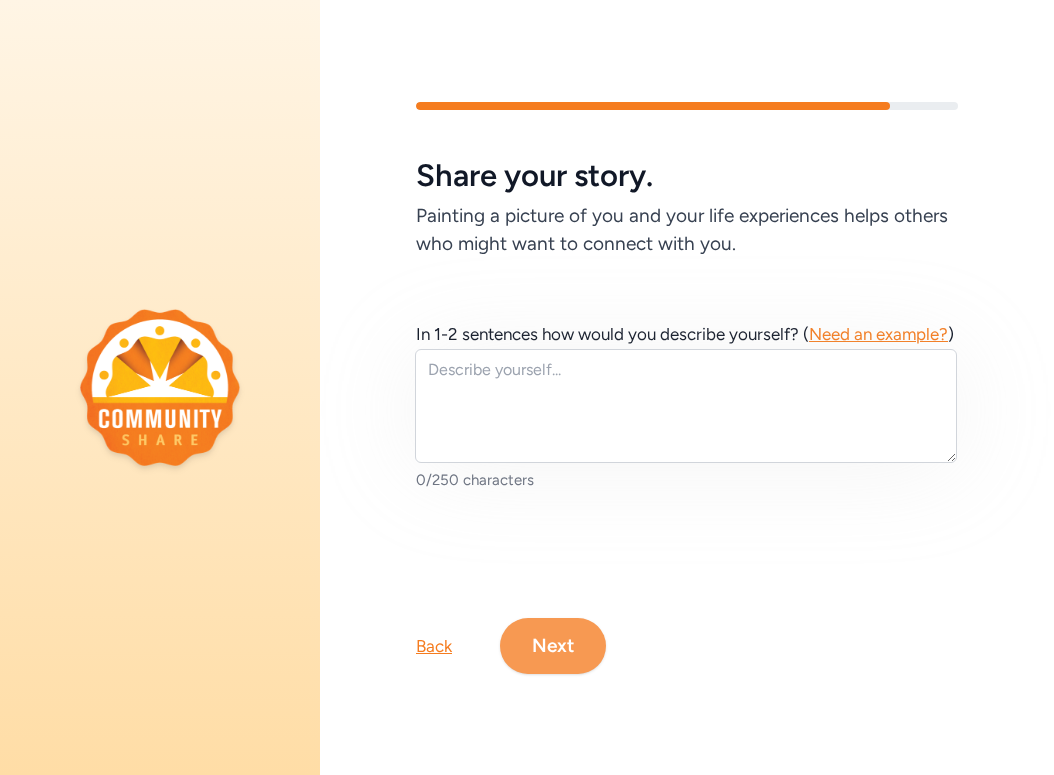 click on "Next" at bounding box center [553, 646] 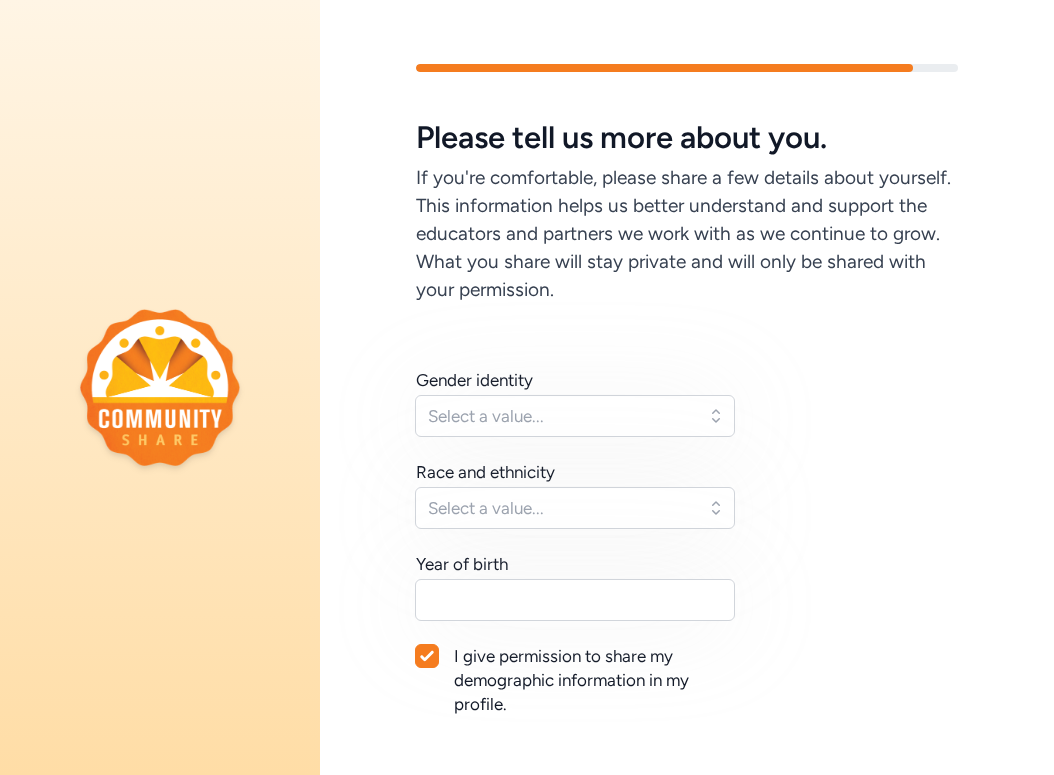 click on "Select a value..." at bounding box center (575, 416) 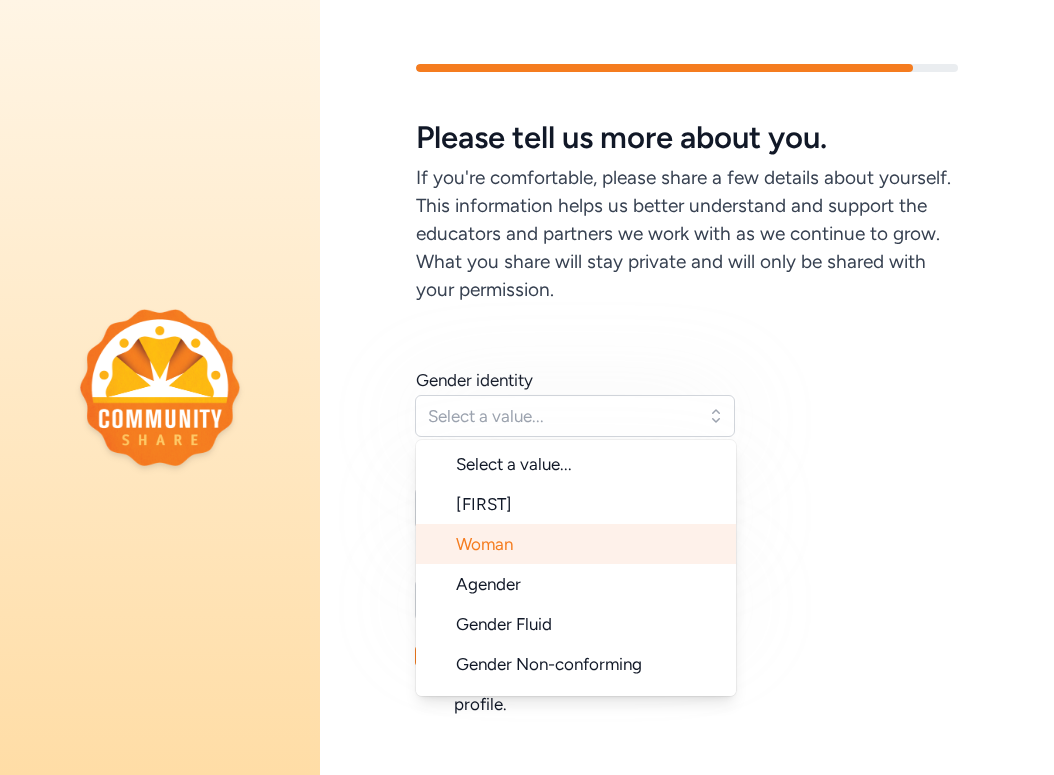 click on "Woman" at bounding box center [576, 544] 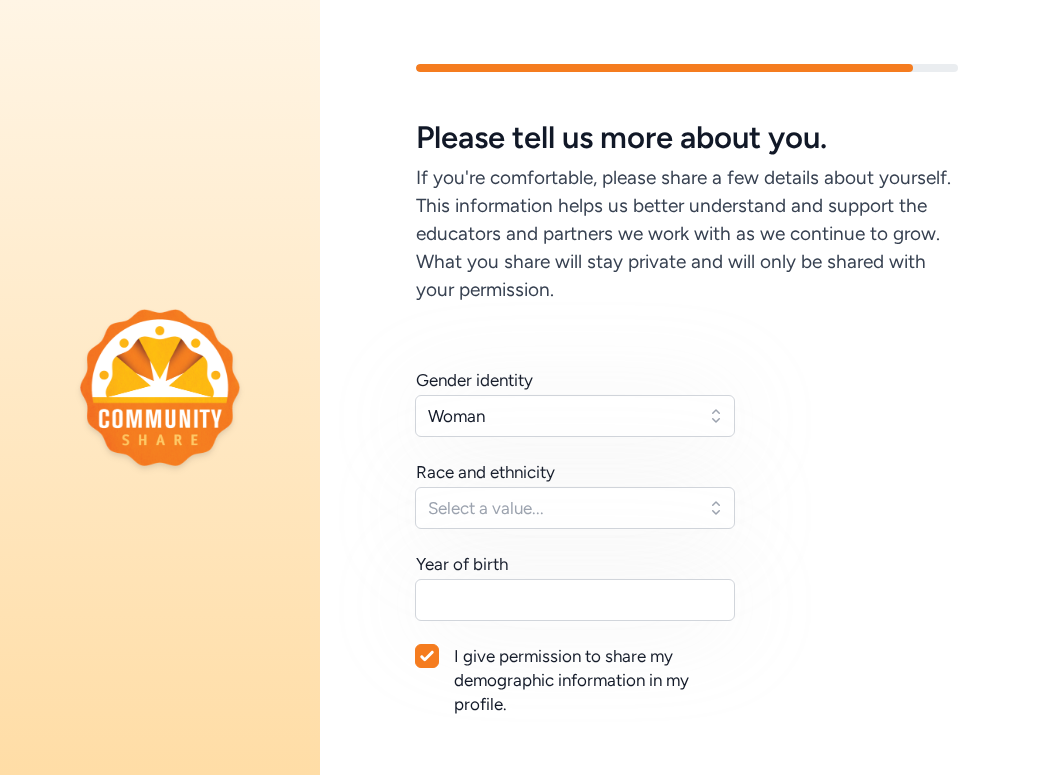 click on "Select a value..." at bounding box center [561, 508] 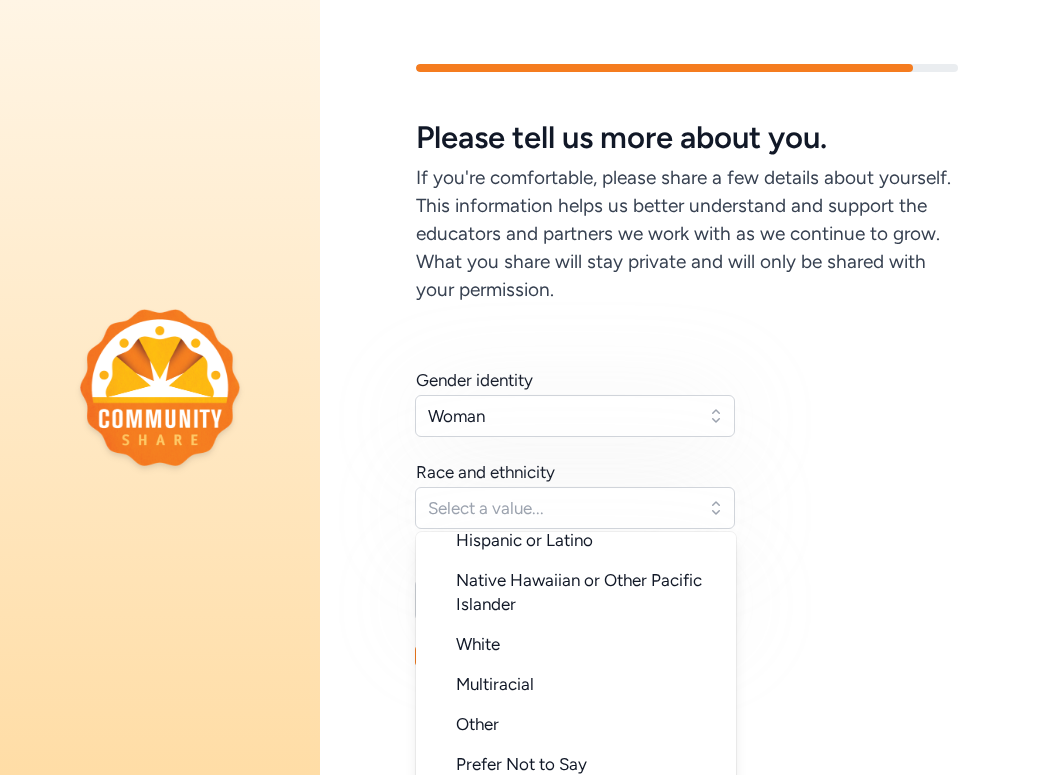 scroll, scrollTop: 200, scrollLeft: 0, axis: vertical 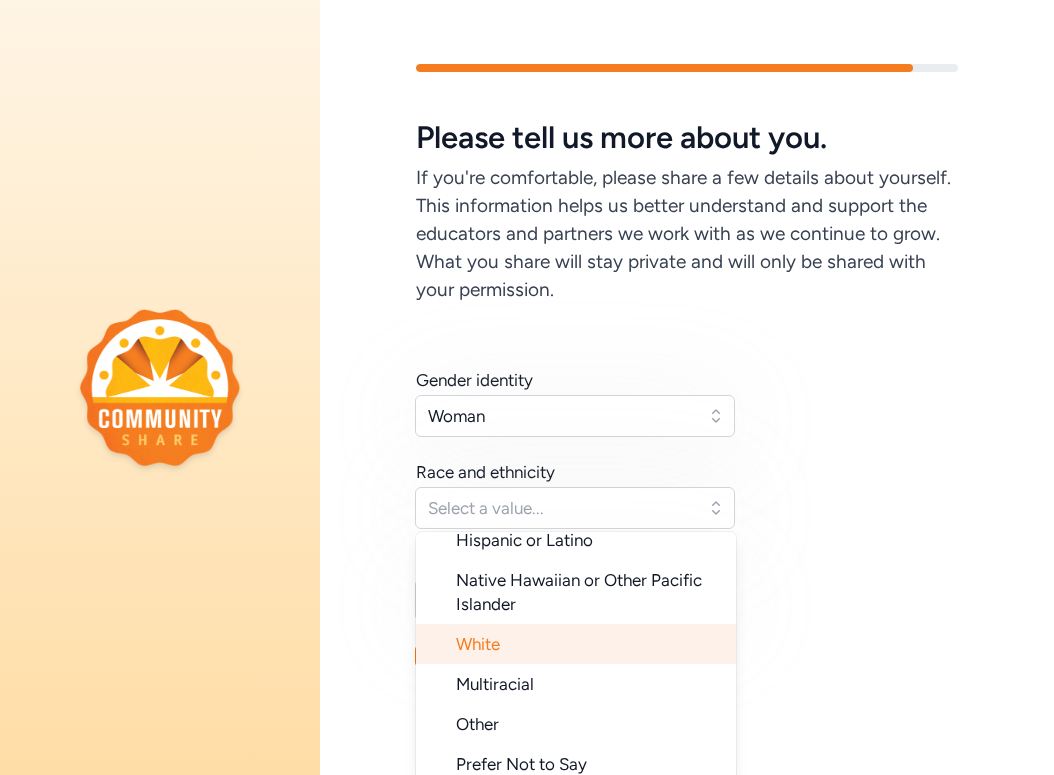 click on "White" at bounding box center [576, 644] 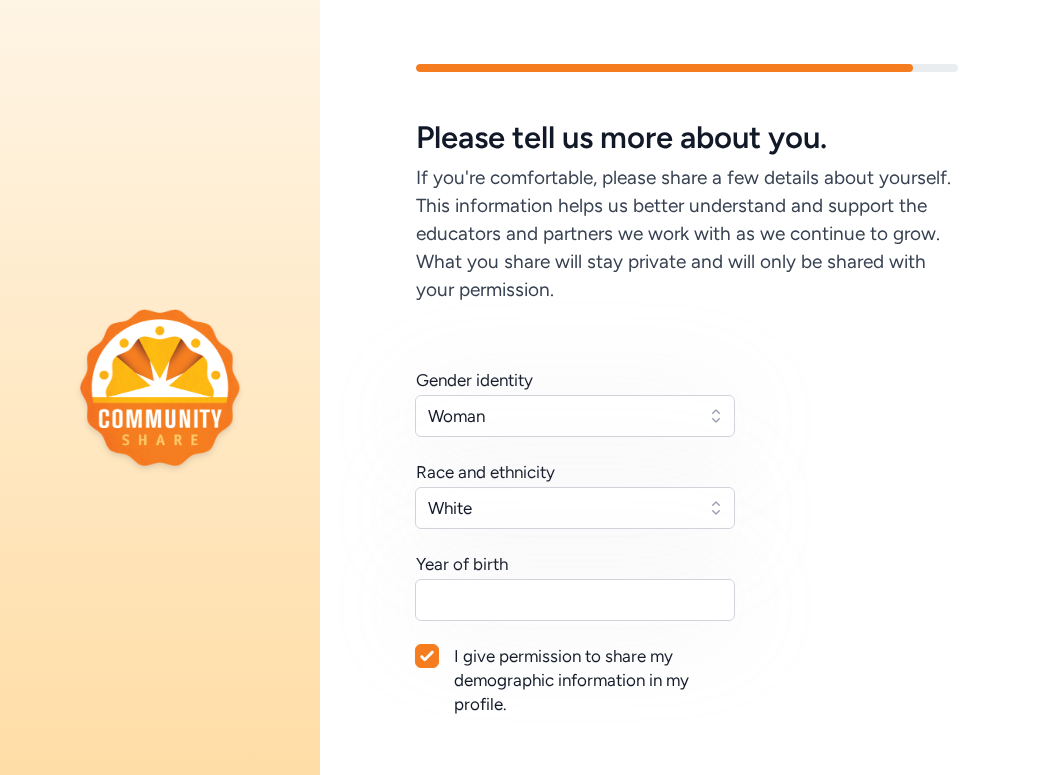 click on "Year of birth" at bounding box center (576, 586) 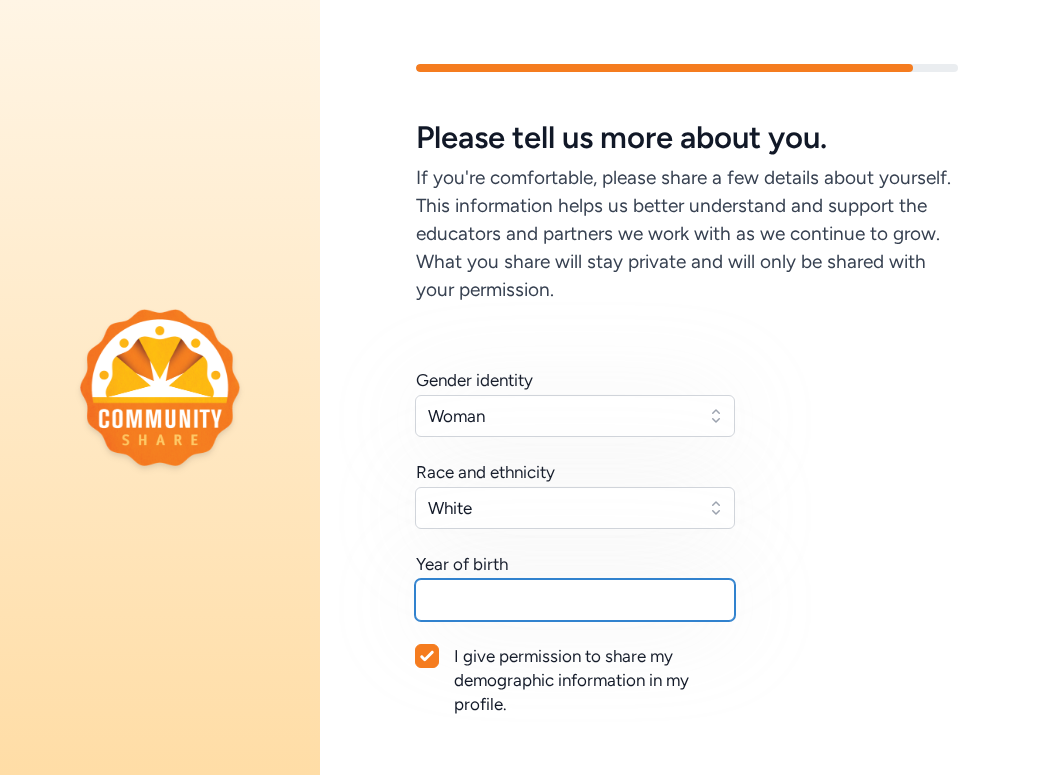 click at bounding box center [575, 600] 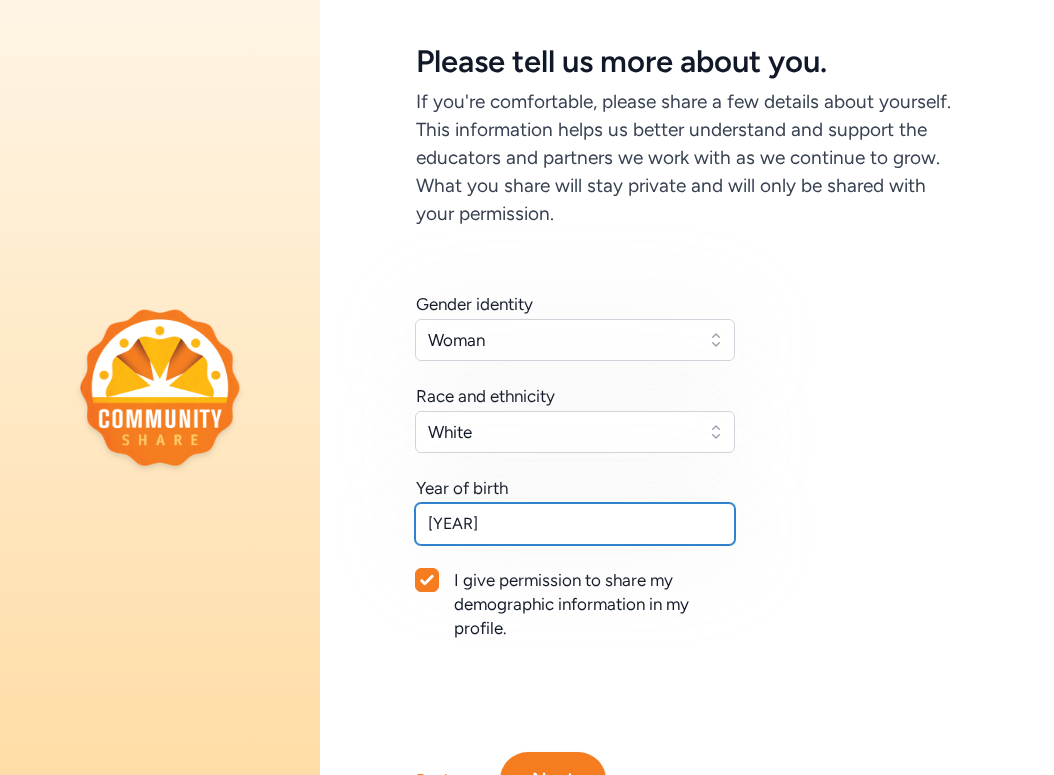 scroll, scrollTop: 99, scrollLeft: 0, axis: vertical 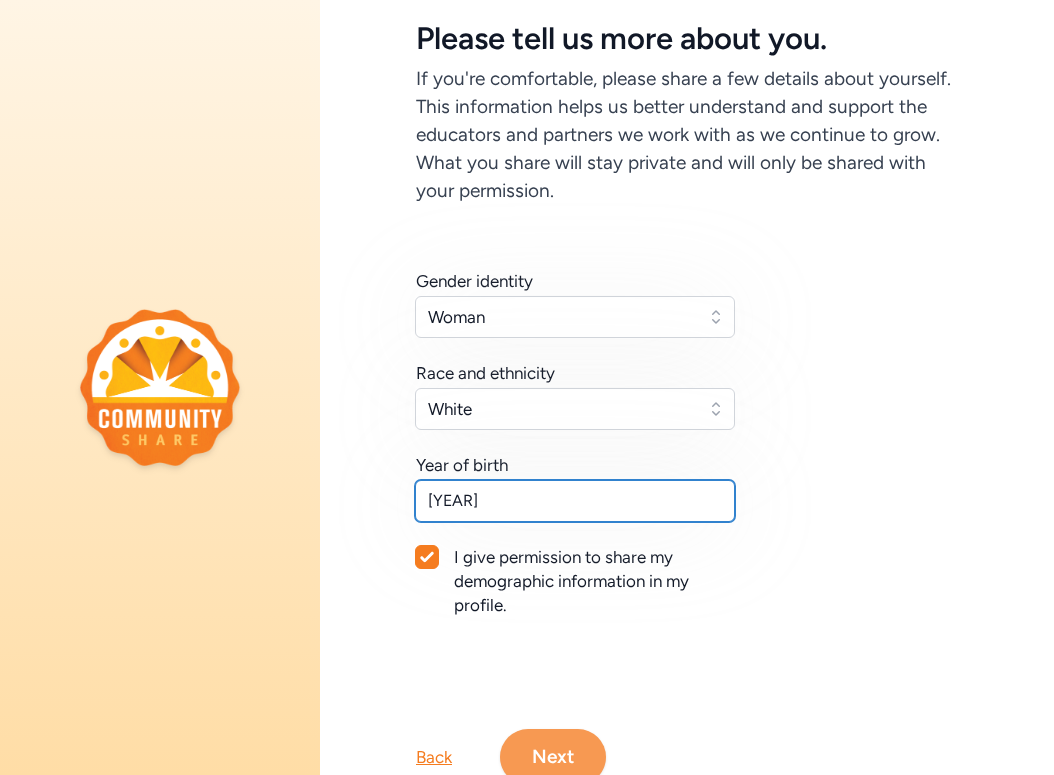 type on "[YEAR]" 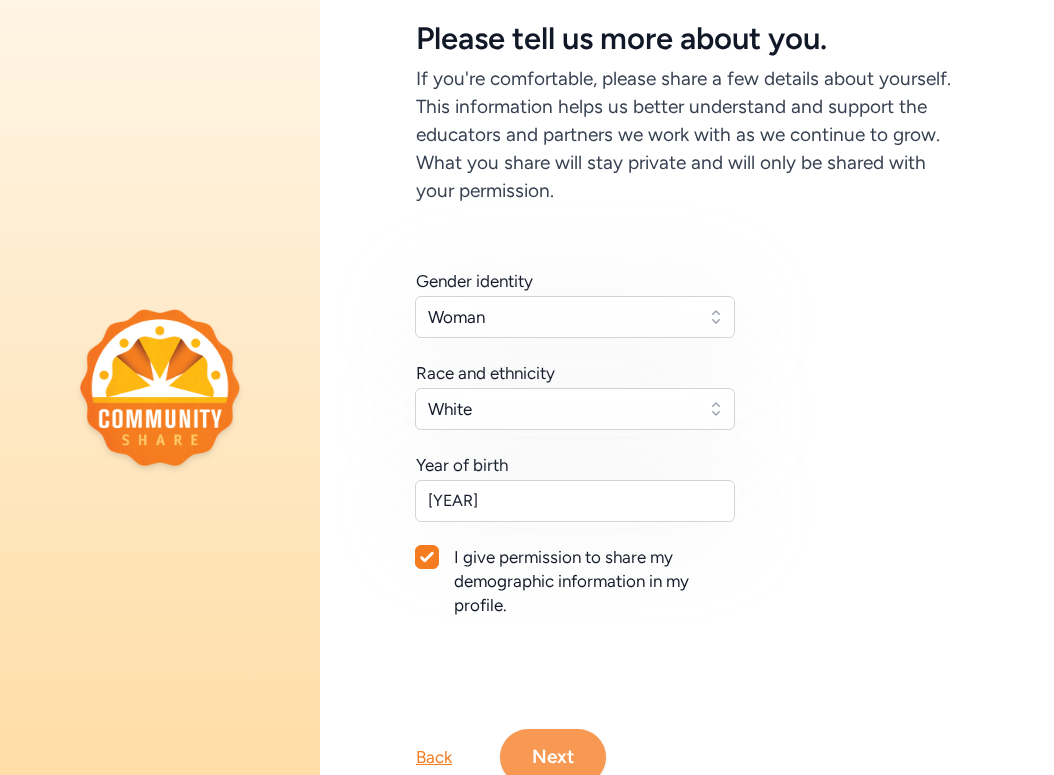 click on "Next" at bounding box center (553, 757) 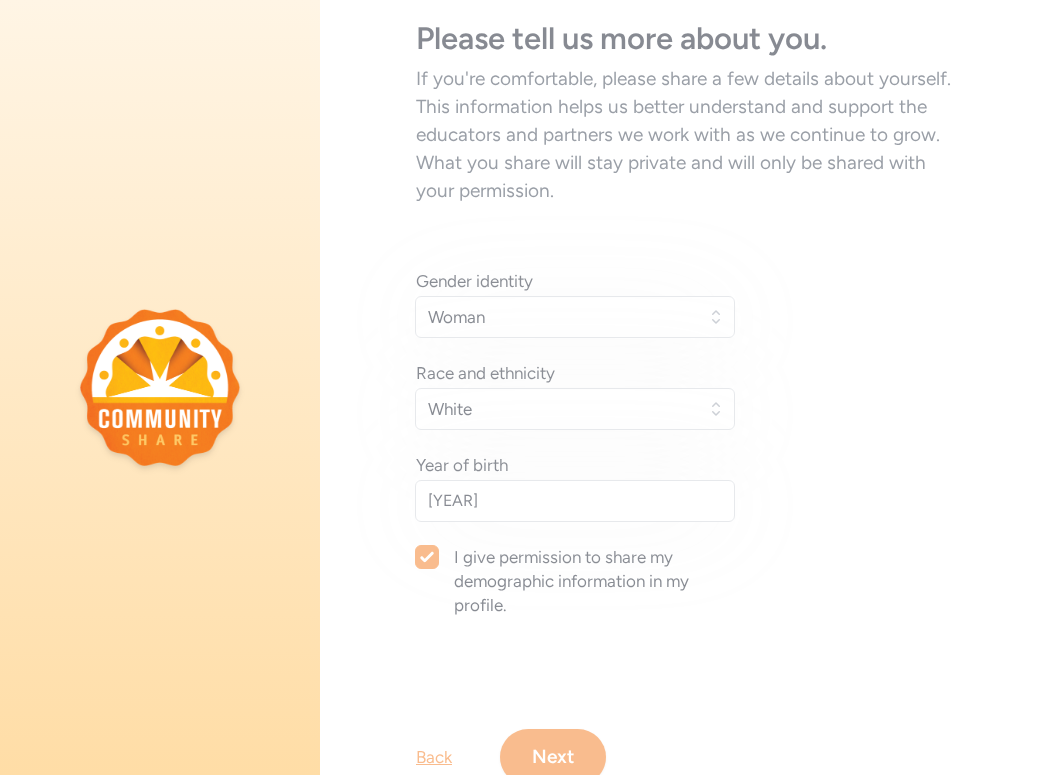 scroll, scrollTop: 0, scrollLeft: 0, axis: both 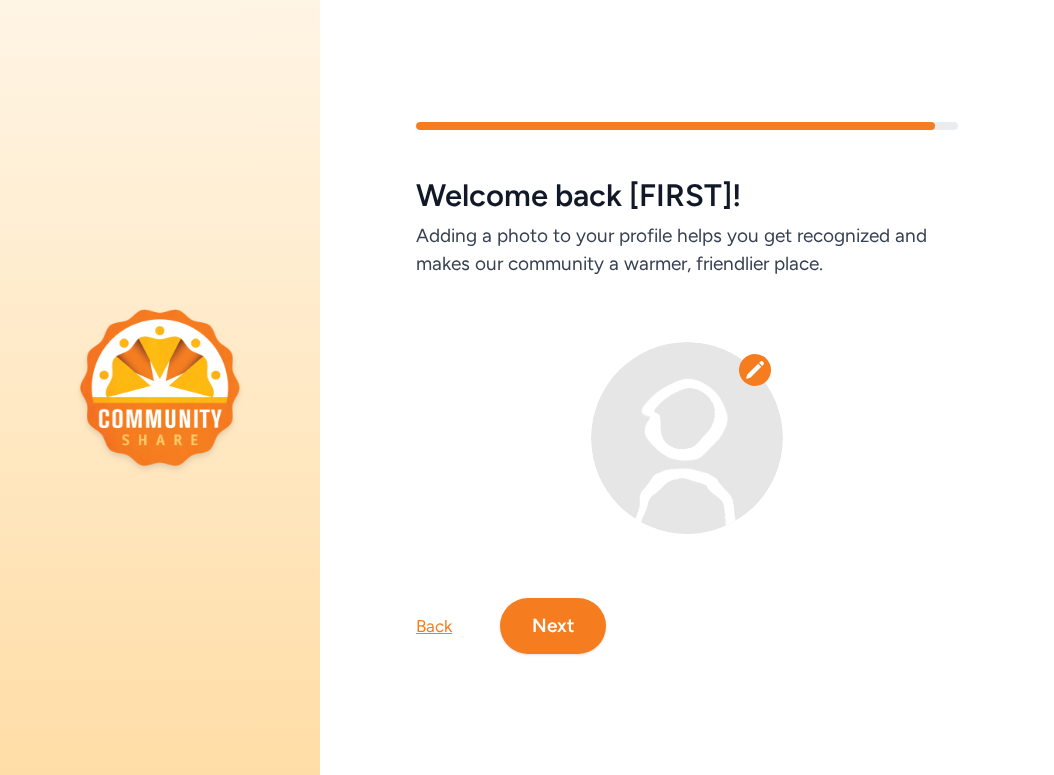click on "Next" at bounding box center (553, 626) 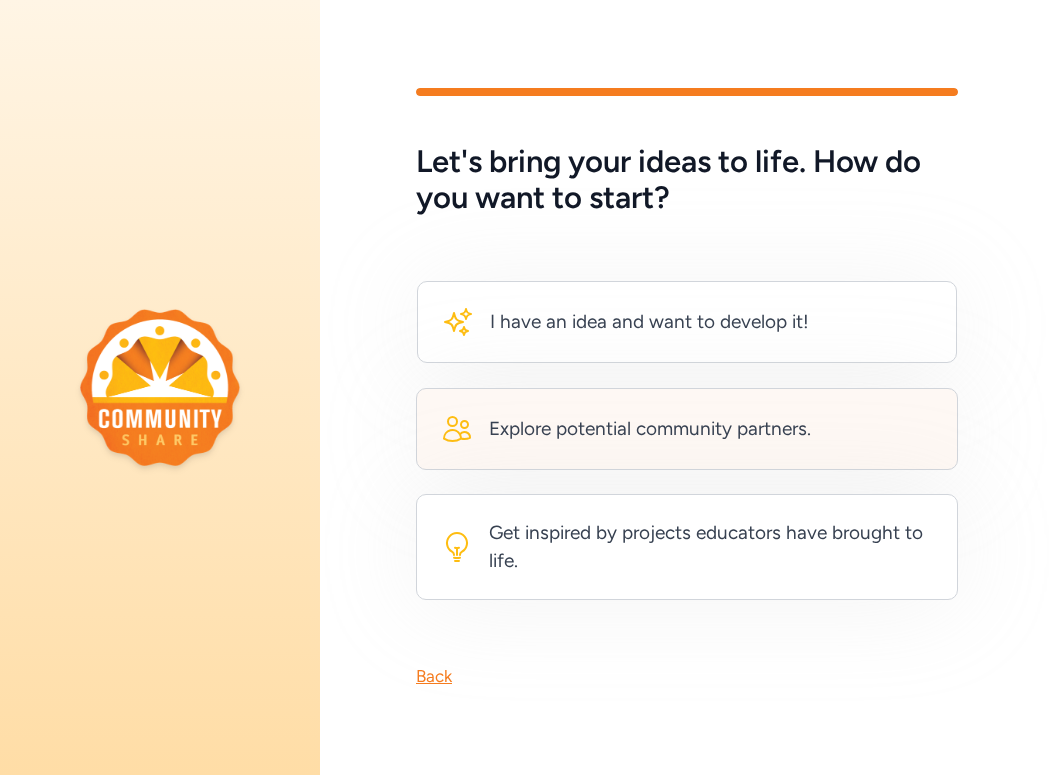 click on "Explore potential community partners." at bounding box center (687, 429) 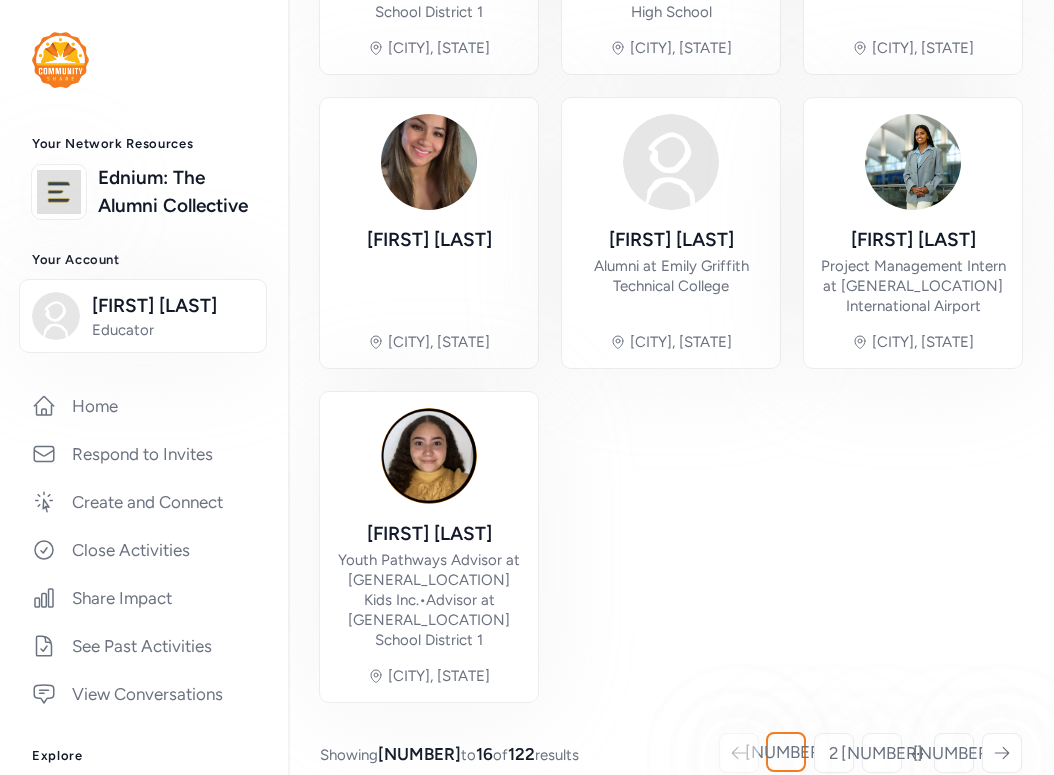 scroll, scrollTop: 1280, scrollLeft: 0, axis: vertical 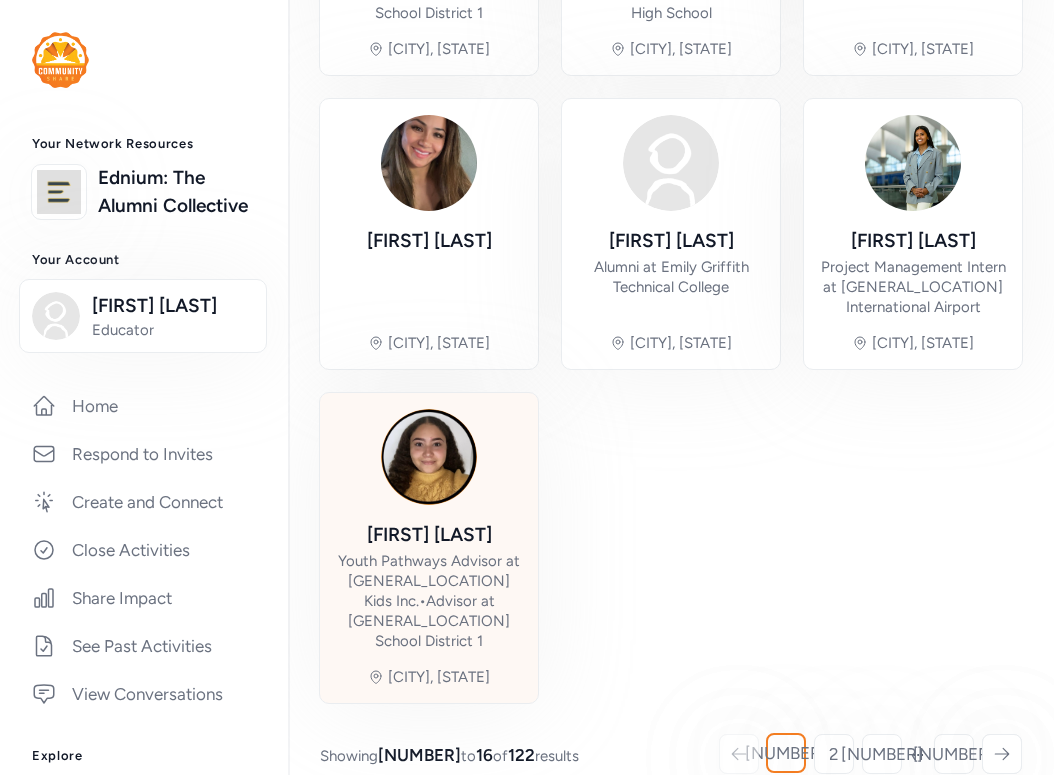 click at bounding box center (429, 457) 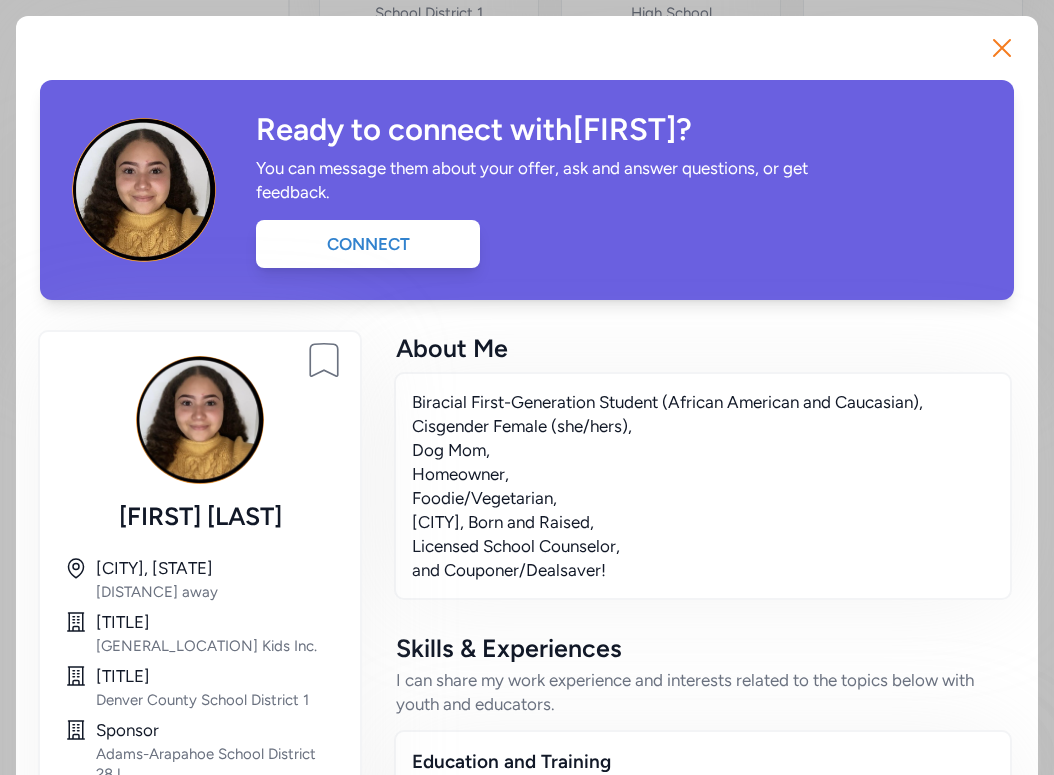 scroll, scrollTop: 0, scrollLeft: 0, axis: both 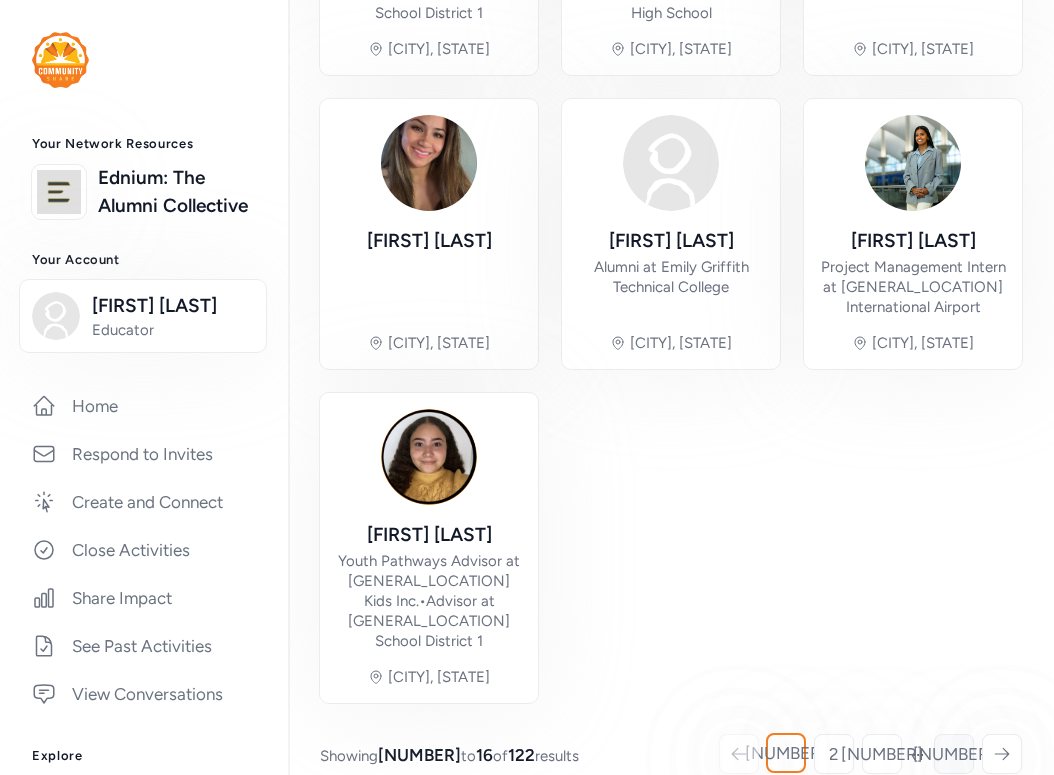 click on "[NUMBER]" at bounding box center (954, 754) 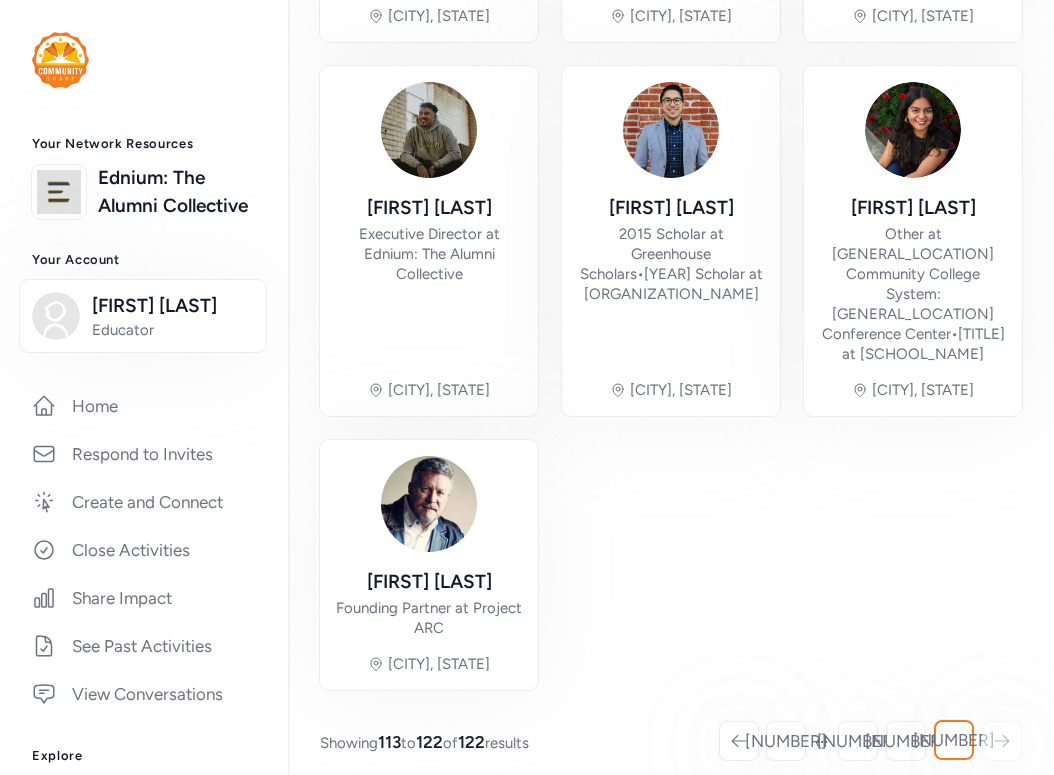 scroll, scrollTop: 724, scrollLeft: 0, axis: vertical 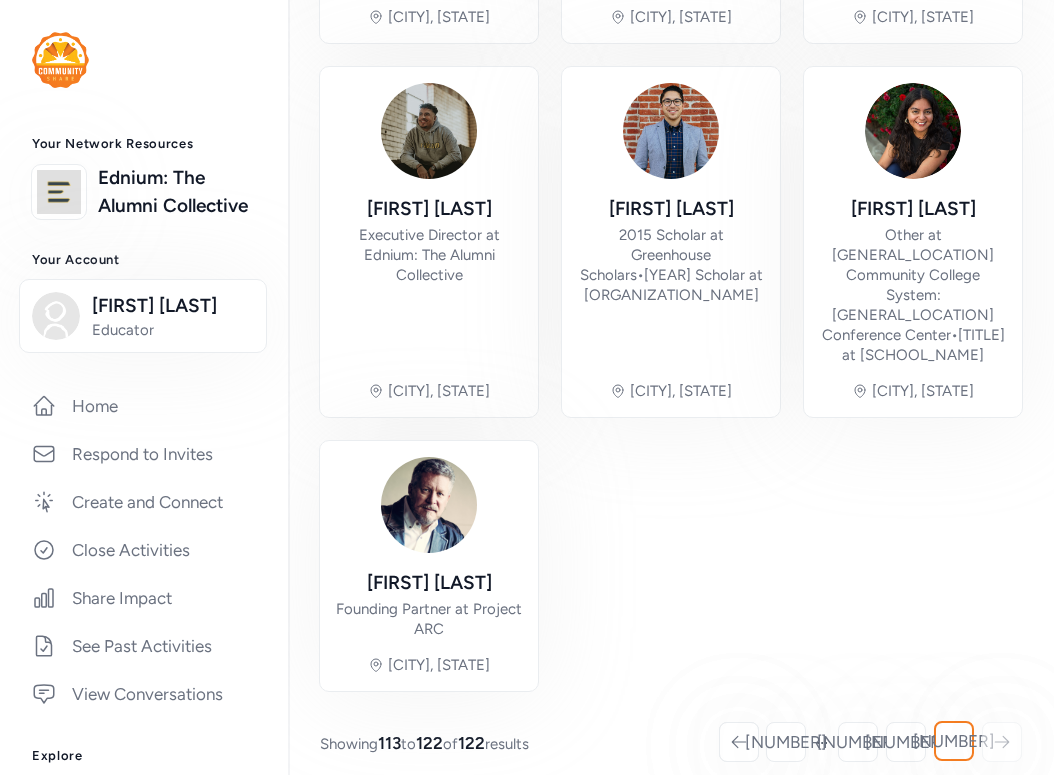 click at bounding box center (1002, 742) 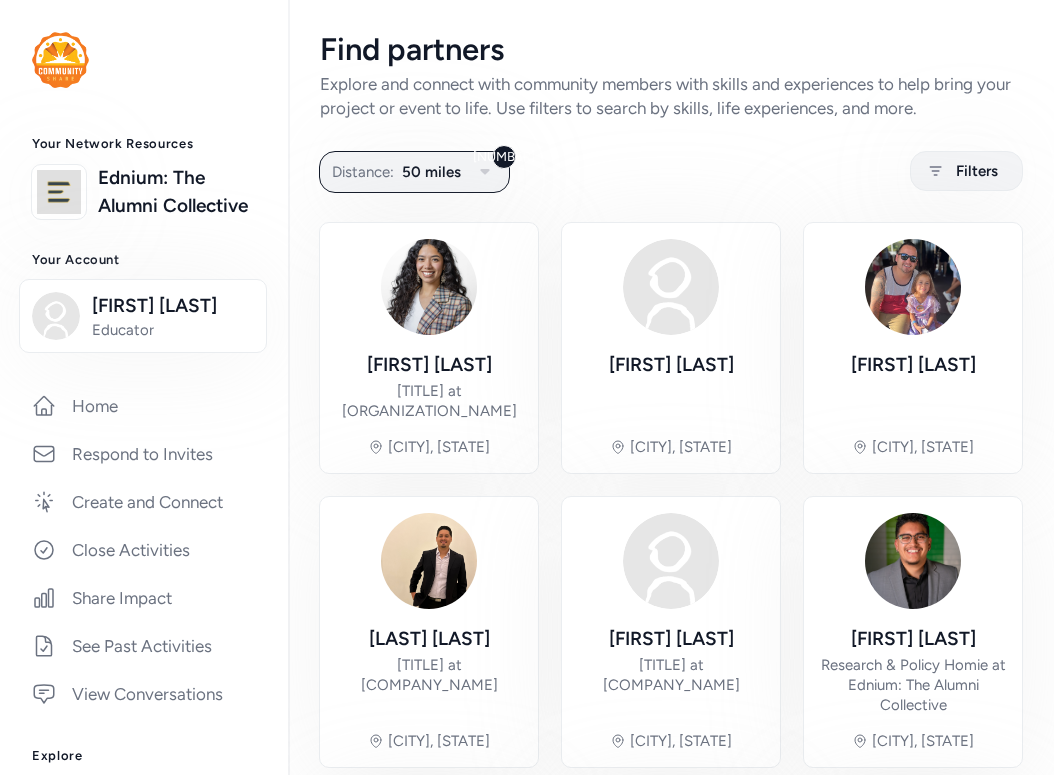 scroll, scrollTop: 0, scrollLeft: 0, axis: both 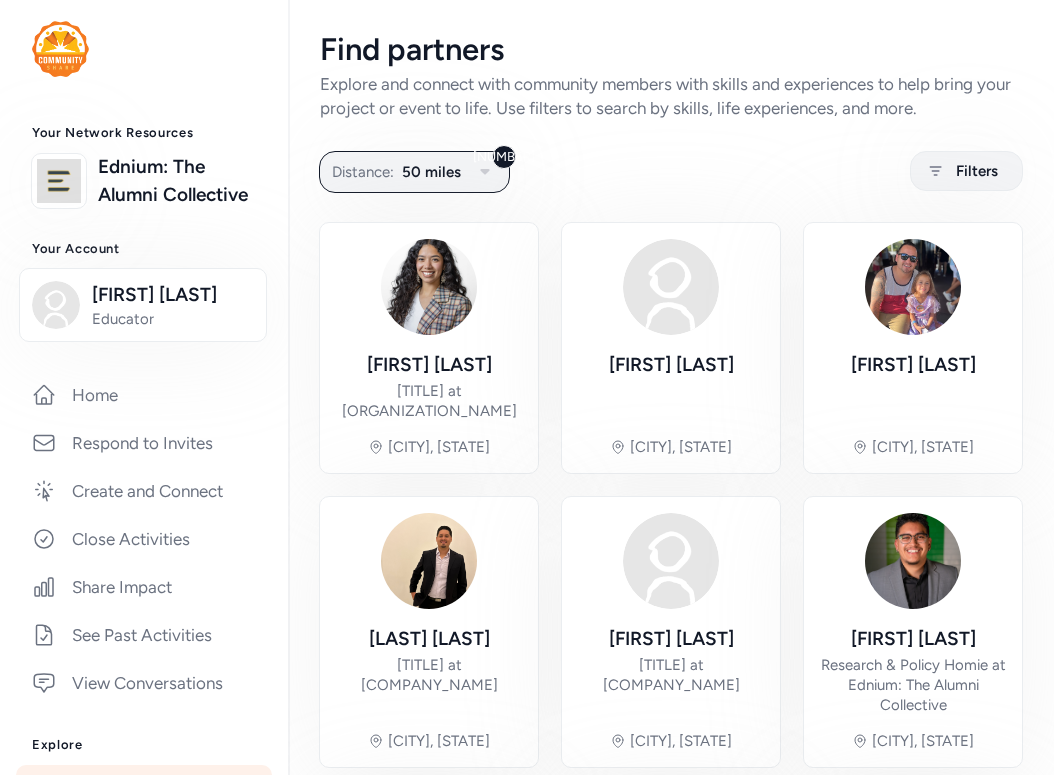 click at bounding box center [60, 49] 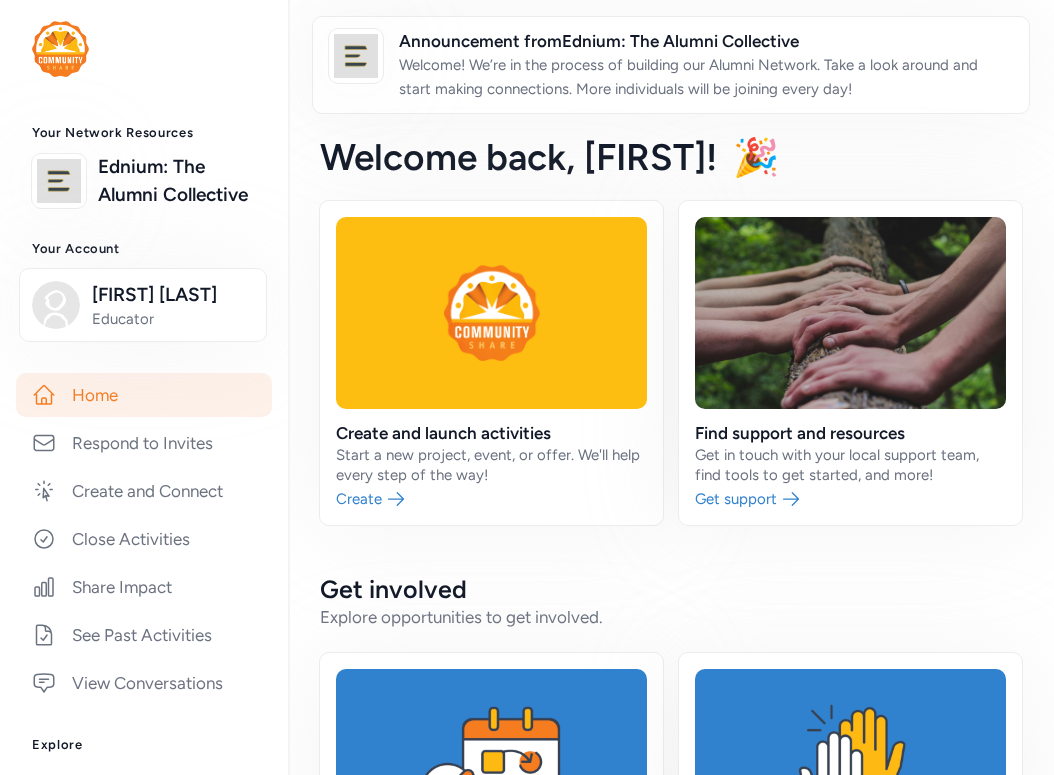 scroll, scrollTop: 0, scrollLeft: 0, axis: both 